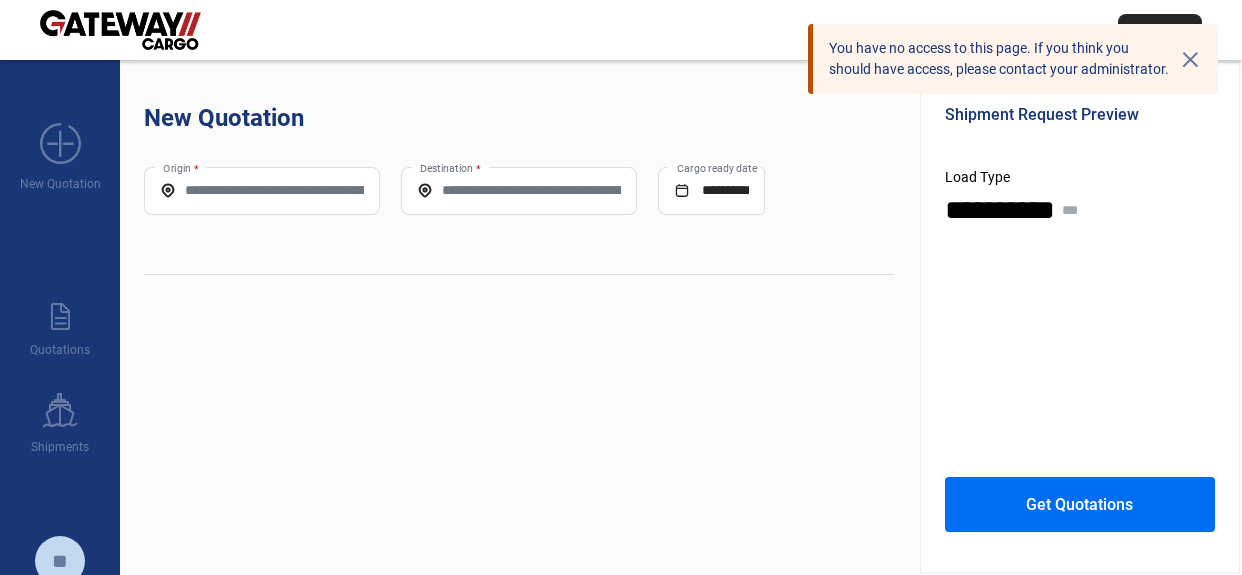 scroll, scrollTop: 0, scrollLeft: 0, axis: both 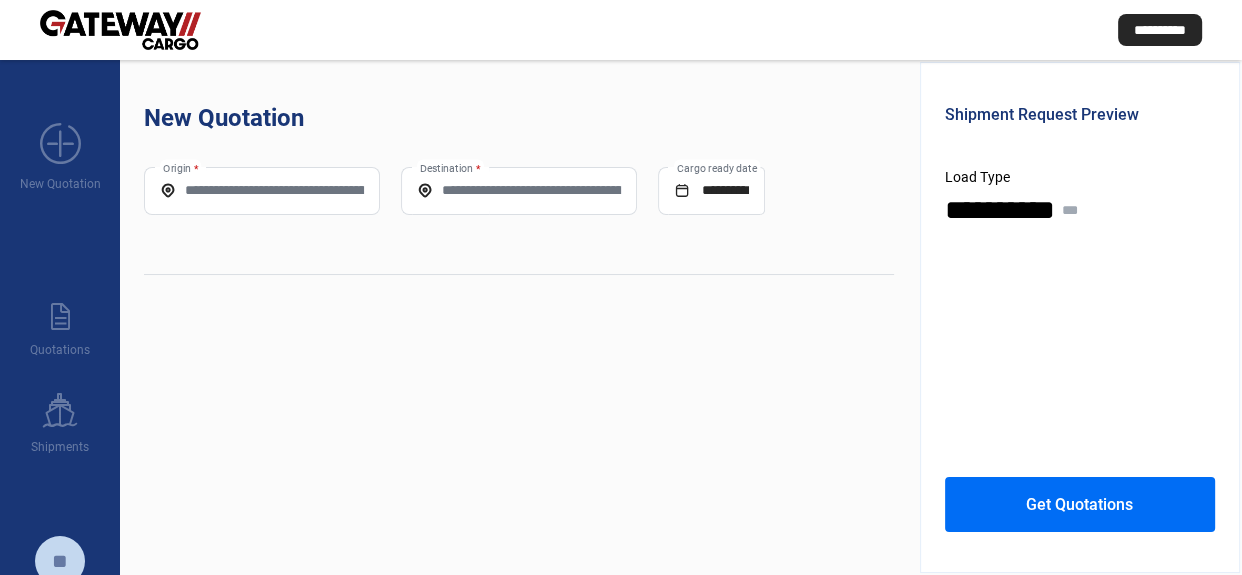 click on "Origin *" 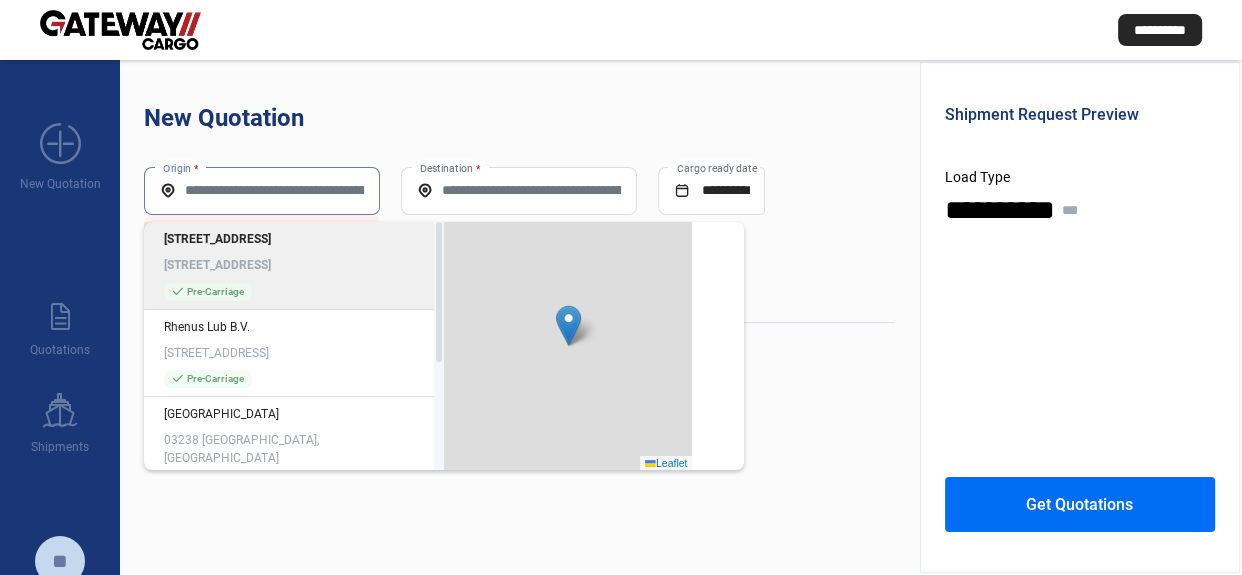 click on "Origin *" 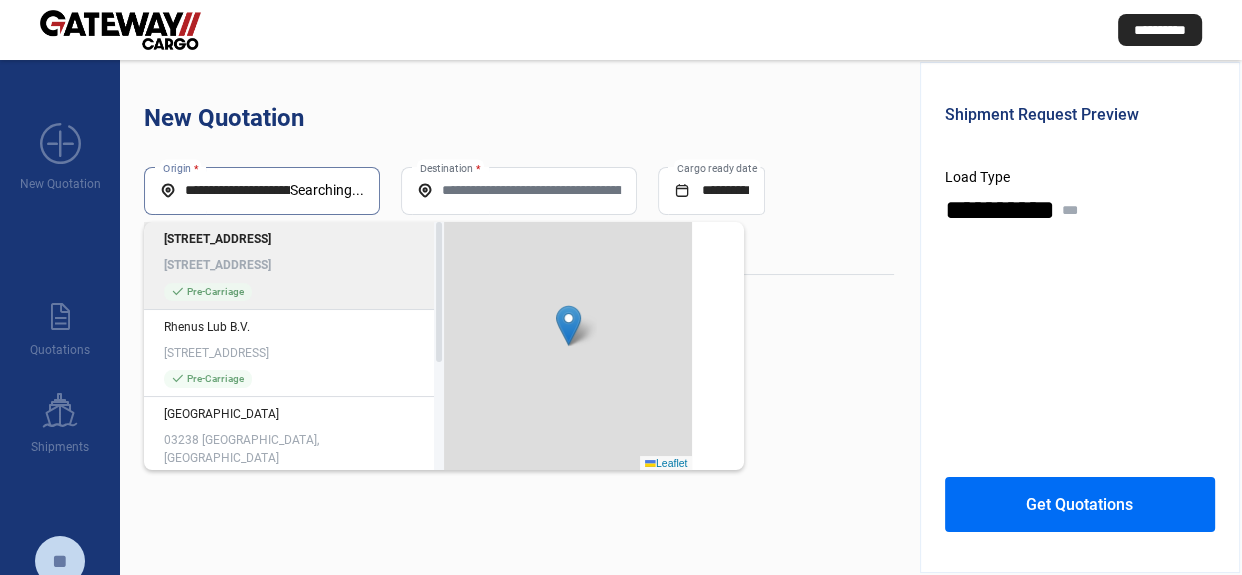 type on "**********" 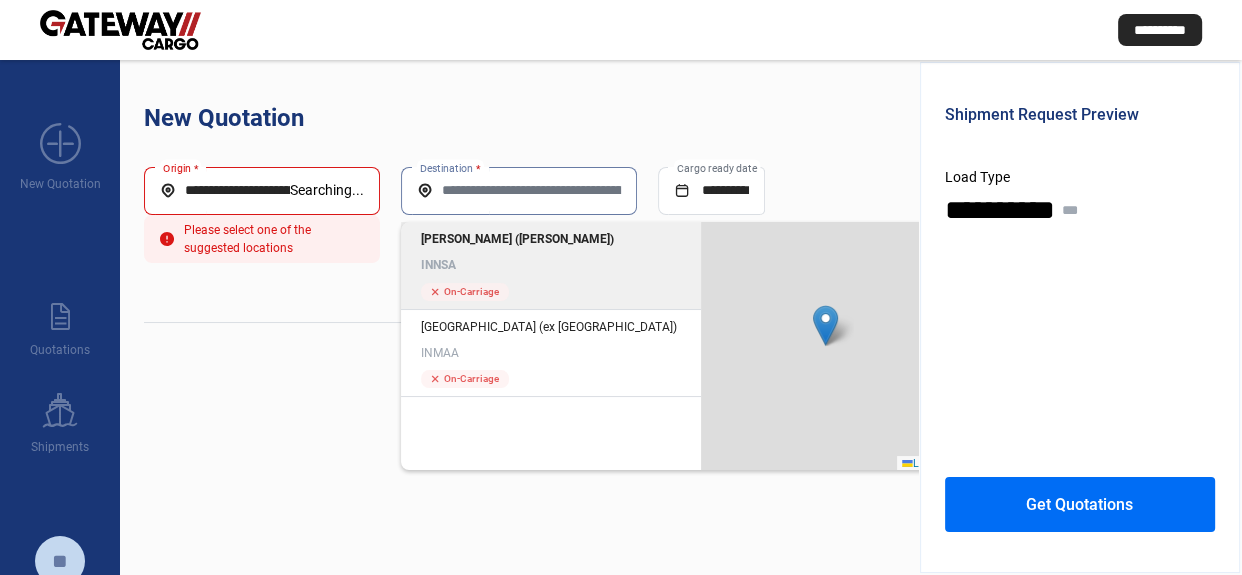 click on "[PERSON_NAME] ([PERSON_NAME])" 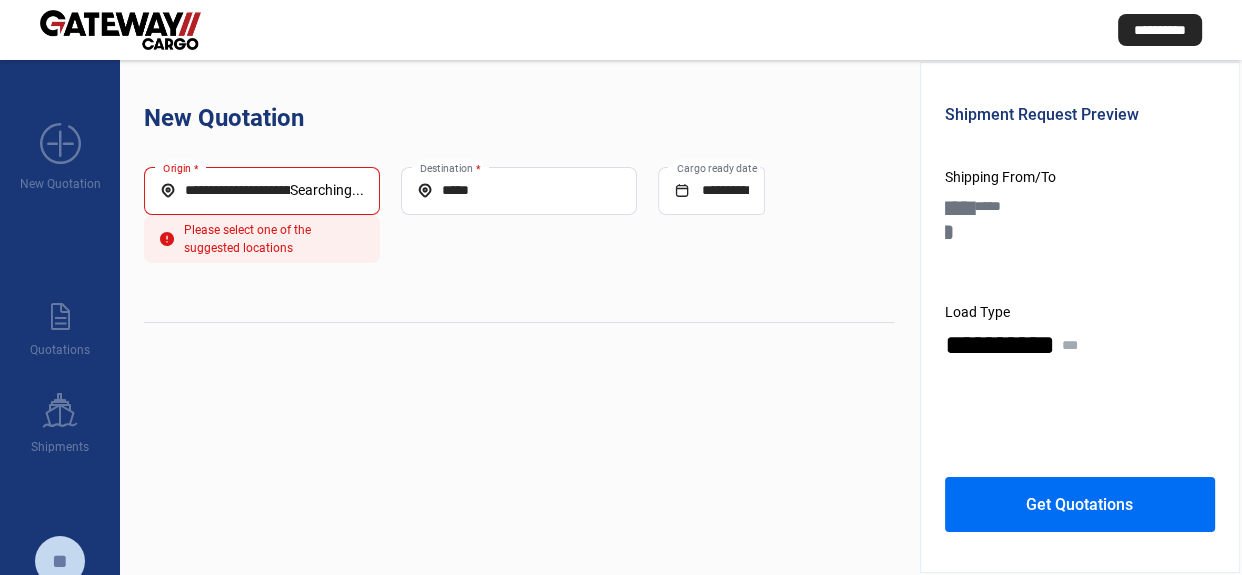 click on "**********" at bounding box center (225, 190) 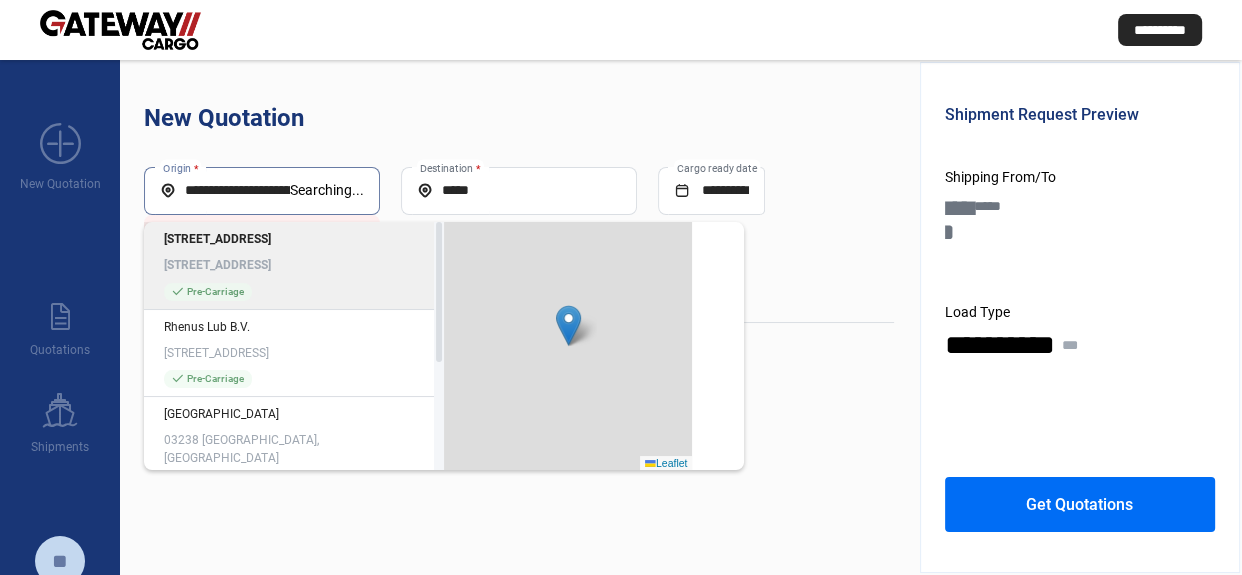 scroll, scrollTop: 0, scrollLeft: 69, axis: horizontal 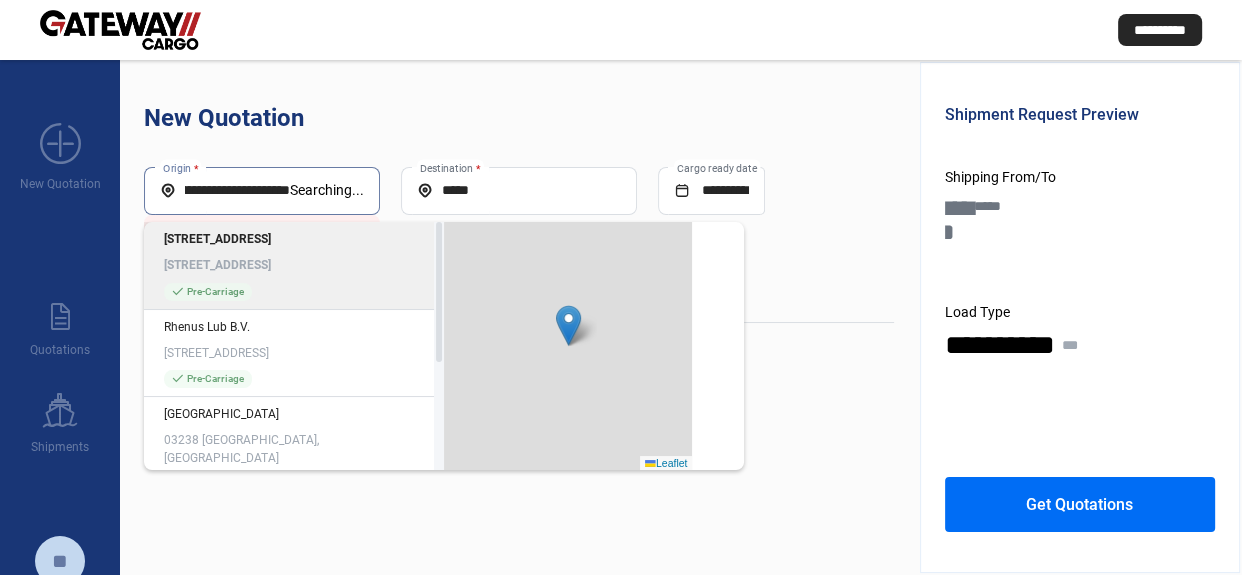 drag, startPoint x: 252, startPoint y: 194, endPoint x: 361, endPoint y: 216, distance: 111.19802 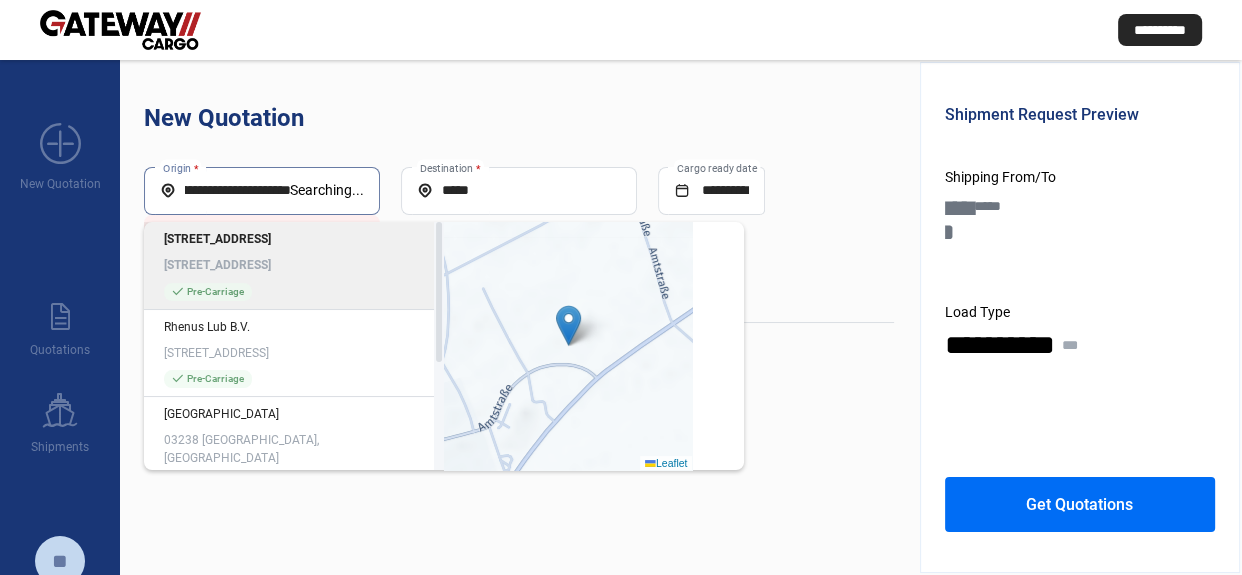 click on "**********" at bounding box center (225, 190) 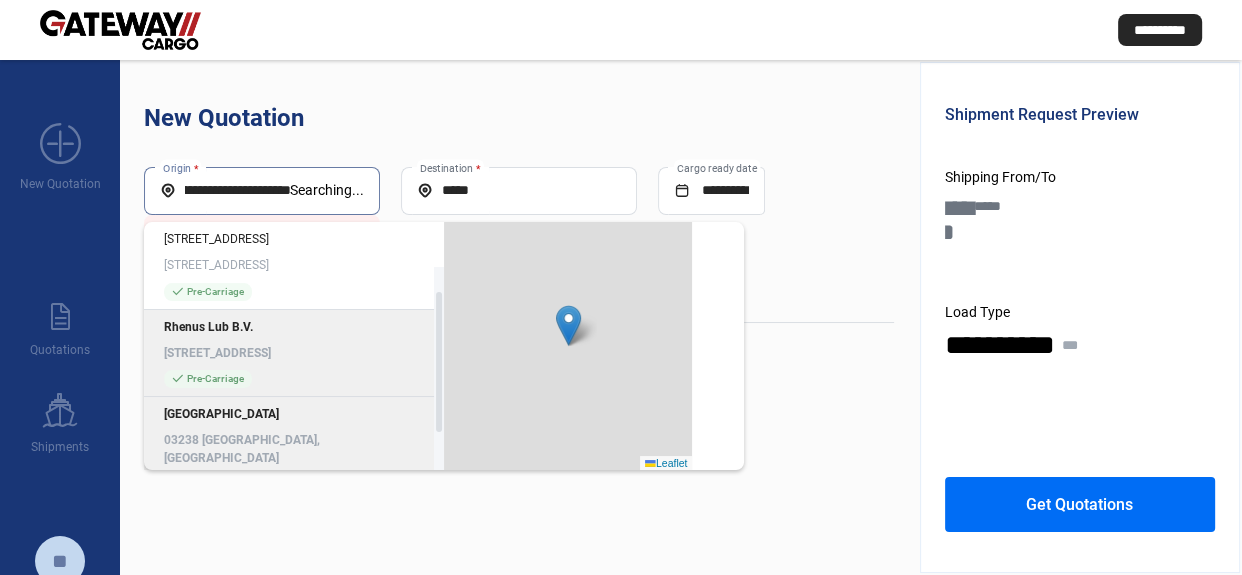 scroll, scrollTop: 0, scrollLeft: 0, axis: both 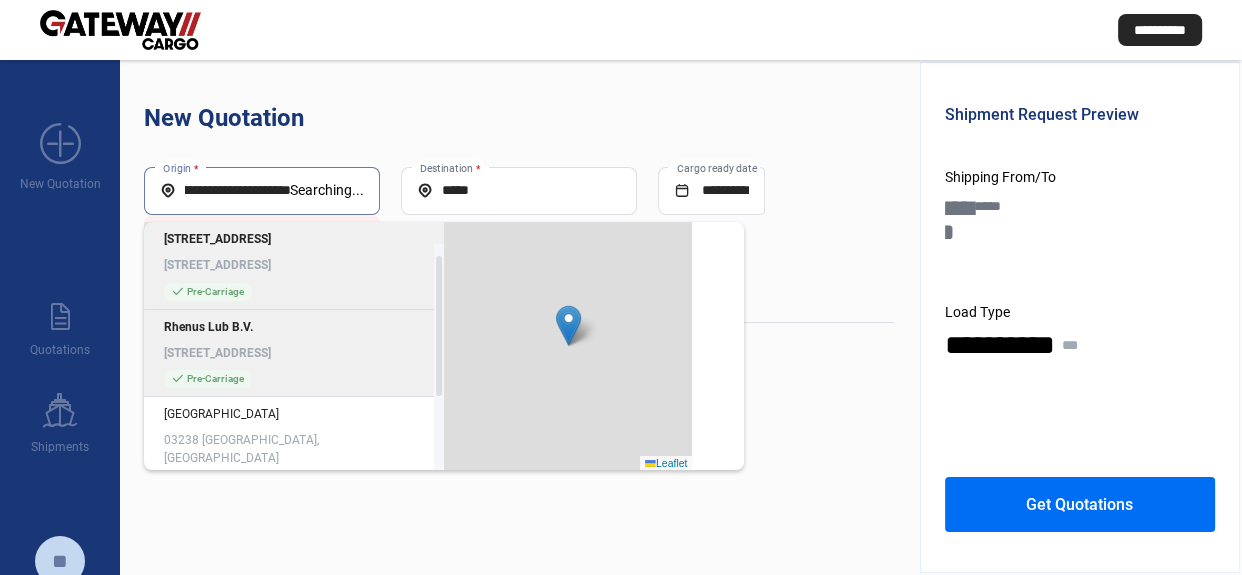 drag, startPoint x: 258, startPoint y: 180, endPoint x: 364, endPoint y: 259, distance: 132.2006 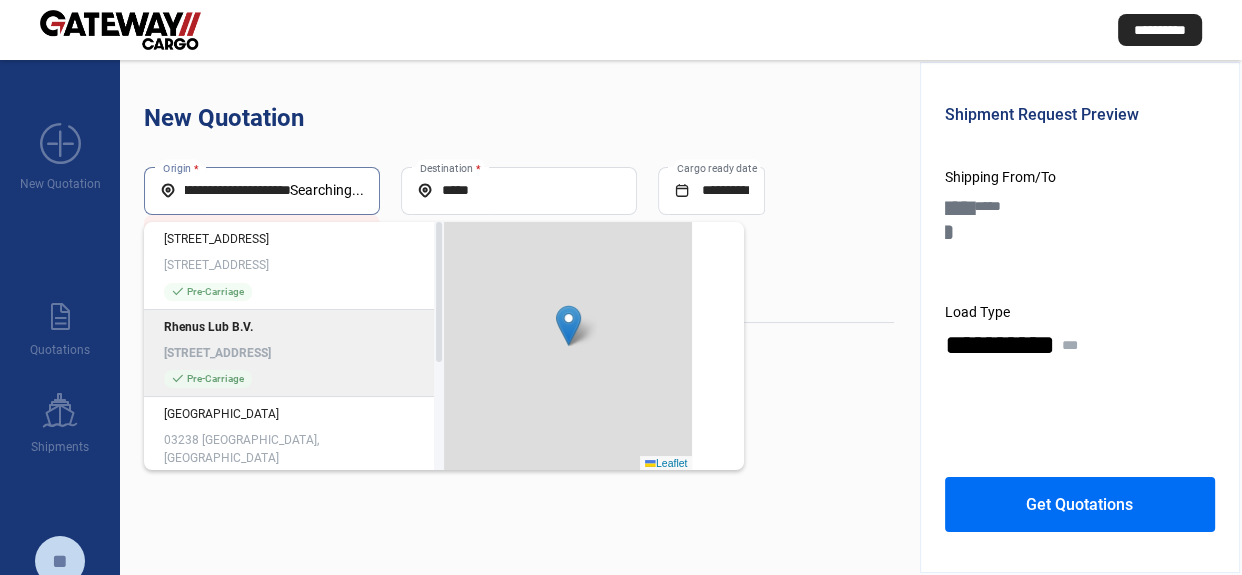 scroll, scrollTop: 0, scrollLeft: 0, axis: both 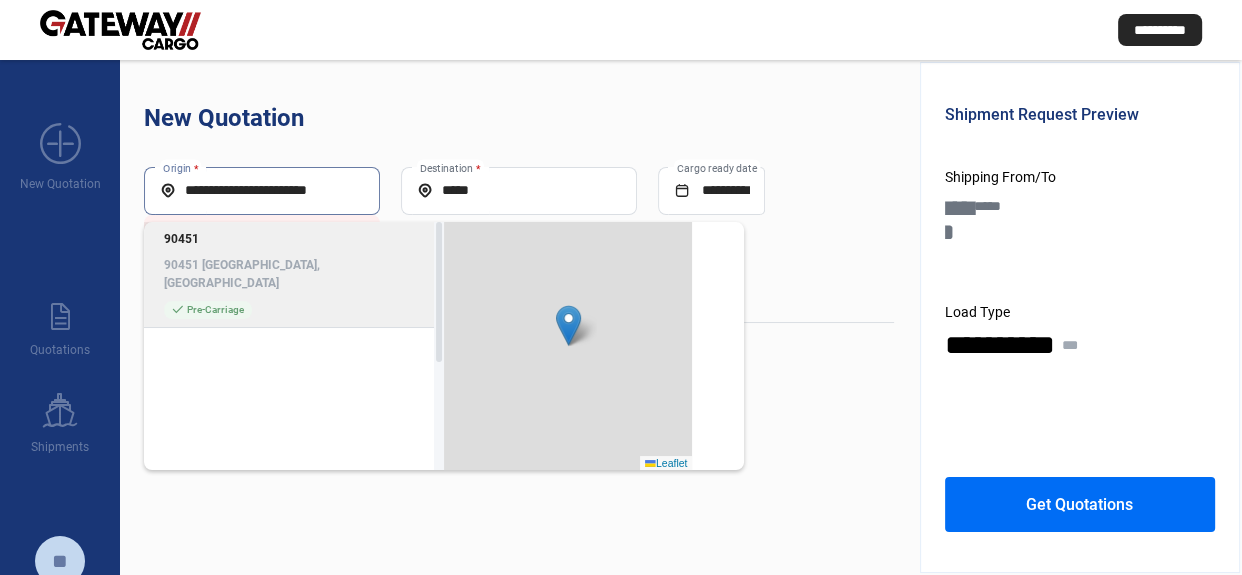 click on "check_mark  Pre-Carriage" 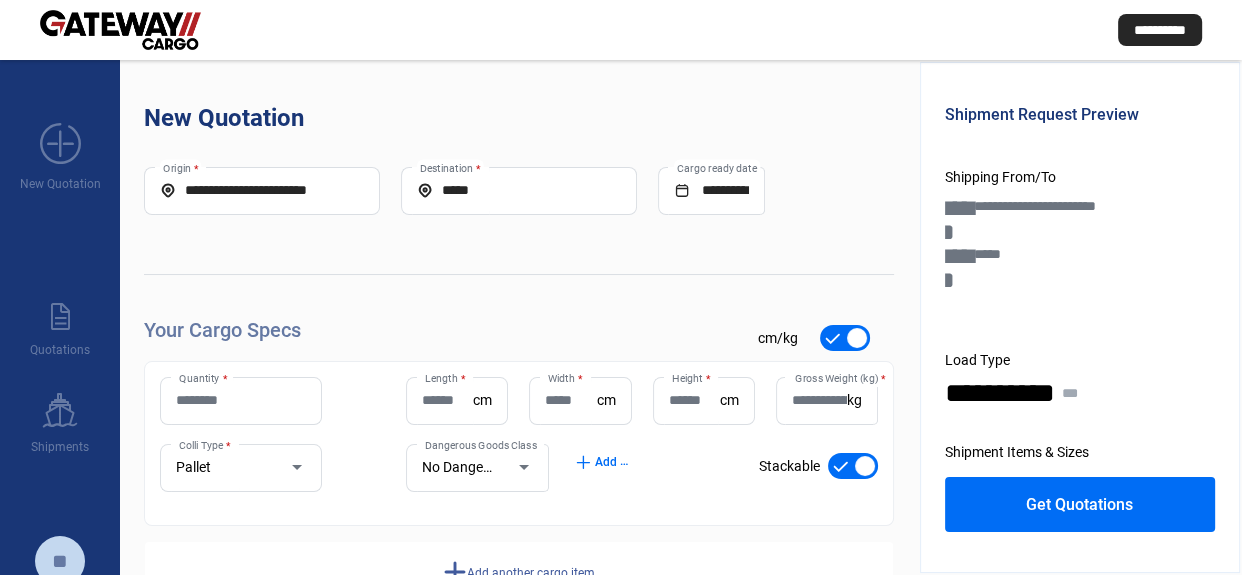 click on "Quantity *" at bounding box center (241, 400) 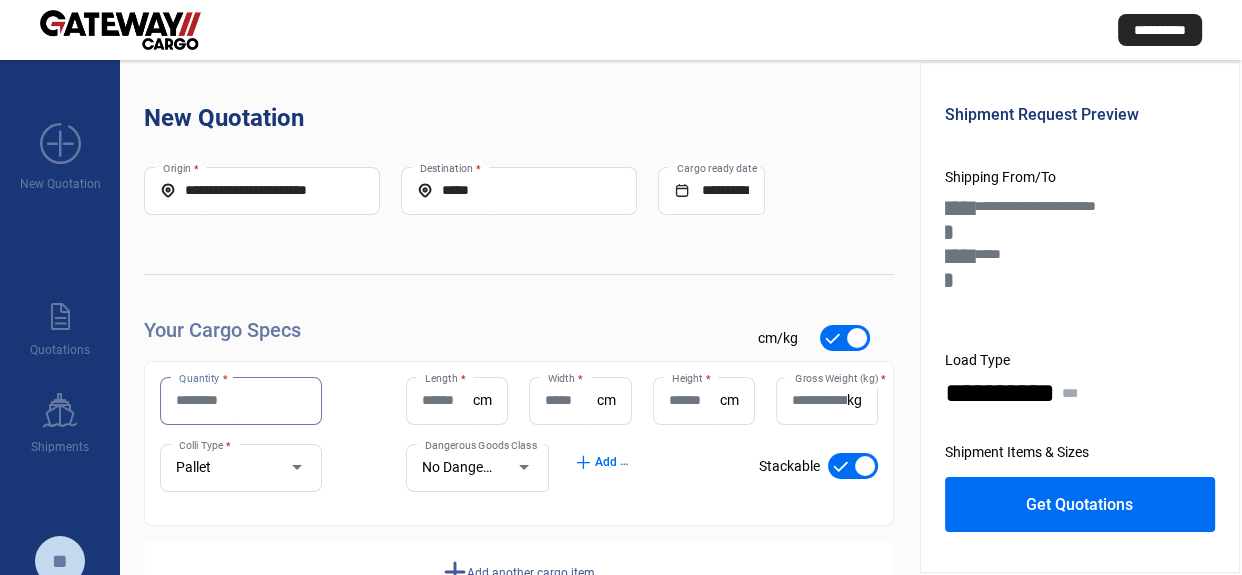 type on "*" 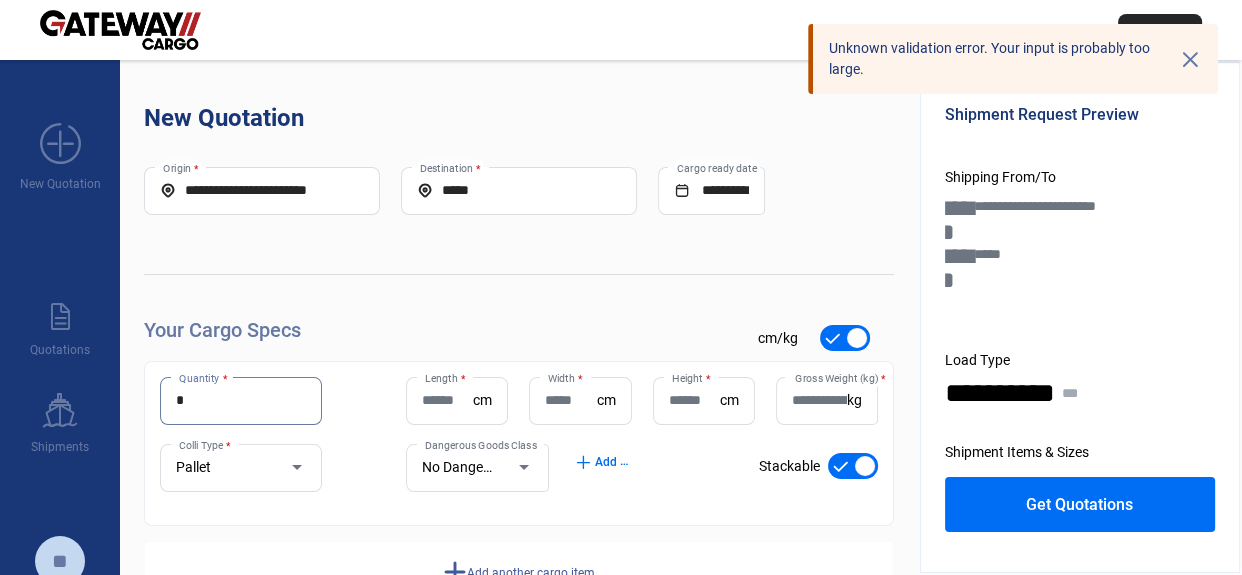 type on "*" 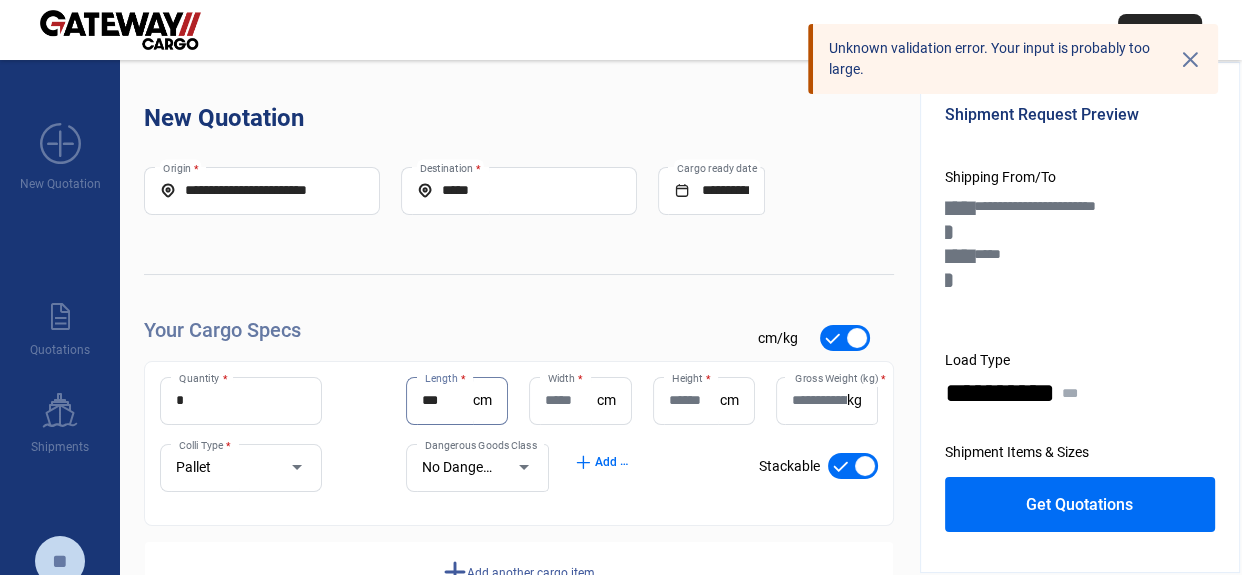 type on "***" 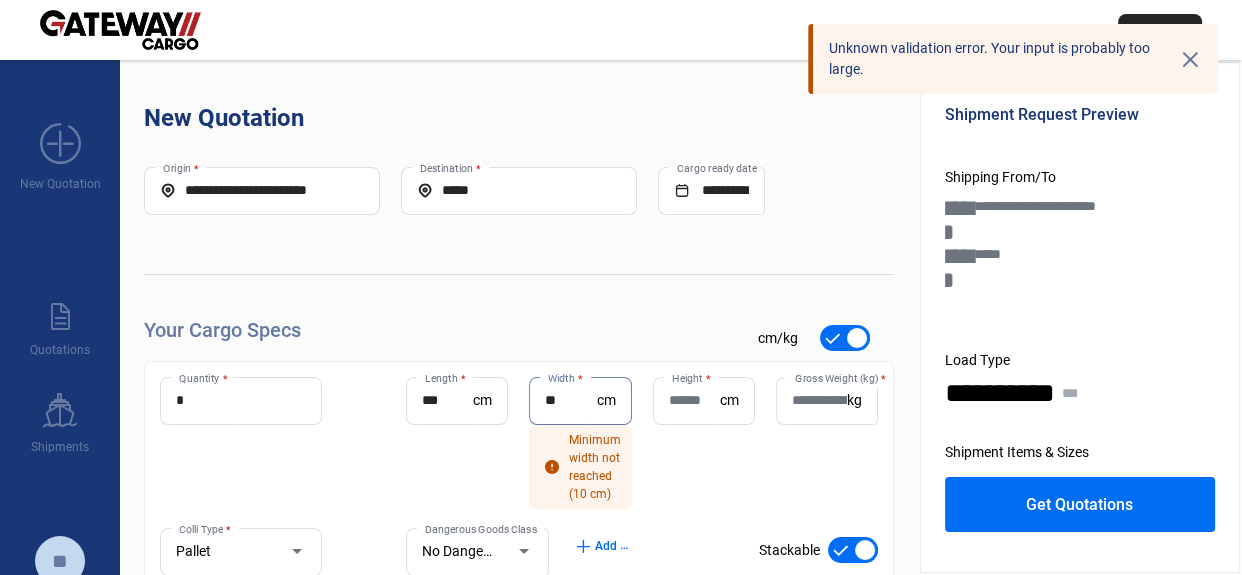 type on "**" 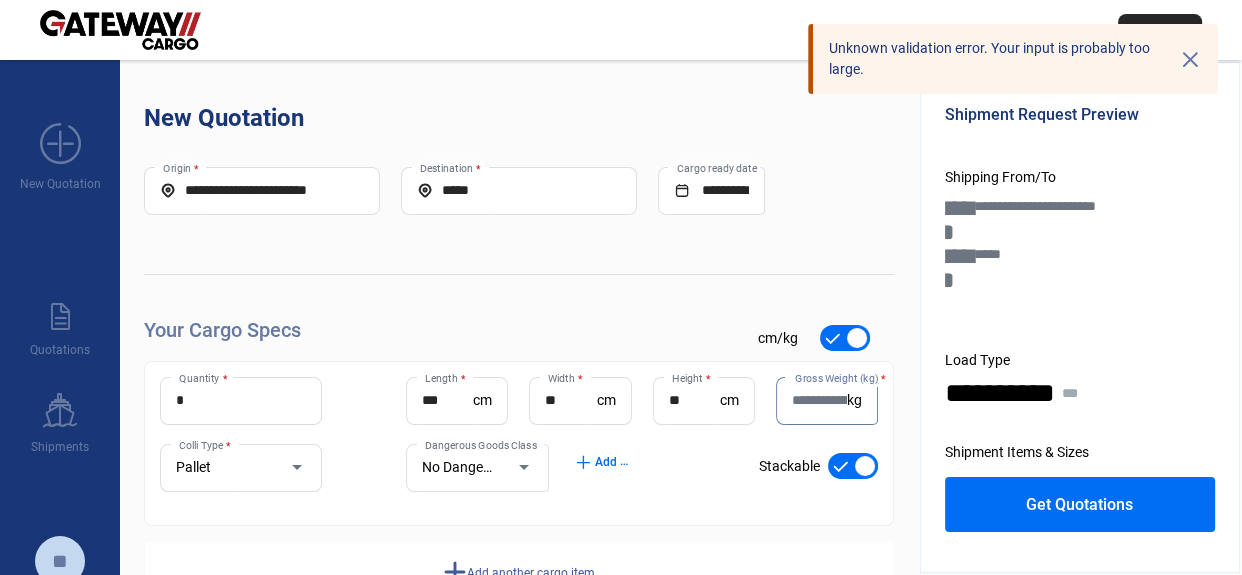 click on "**" at bounding box center [694, 400] 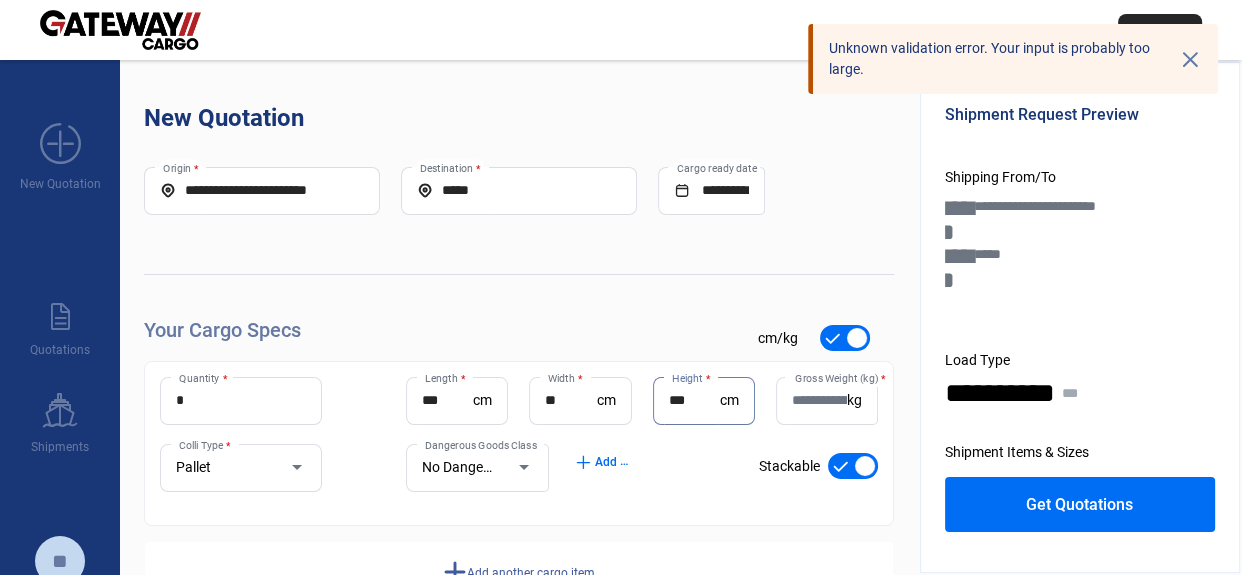 type on "***" 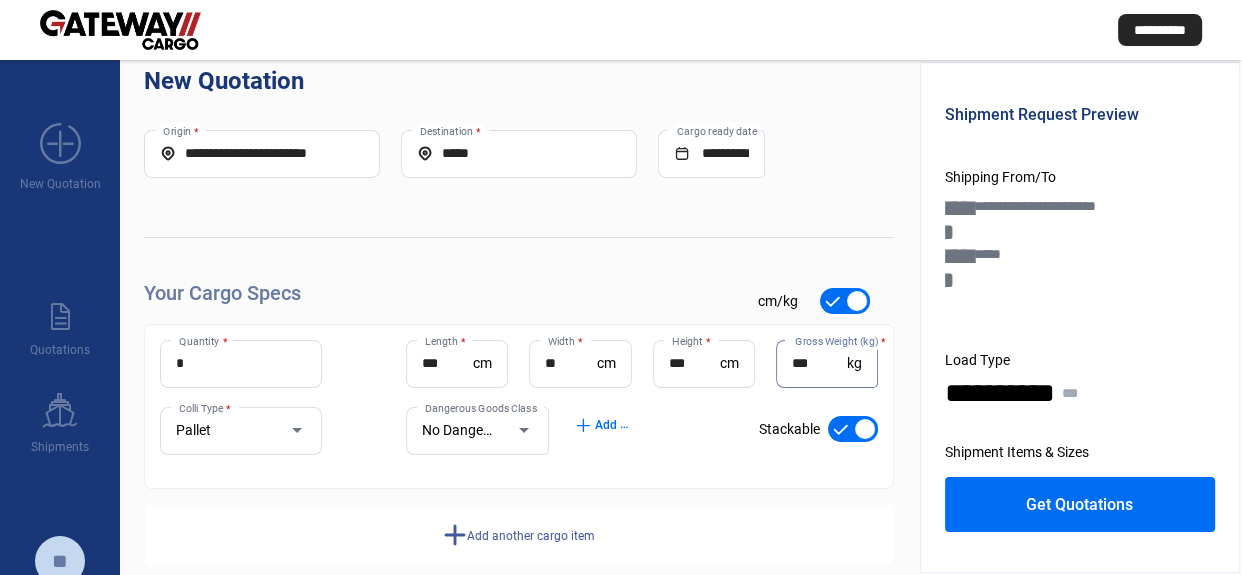 scroll, scrollTop: 67, scrollLeft: 0, axis: vertical 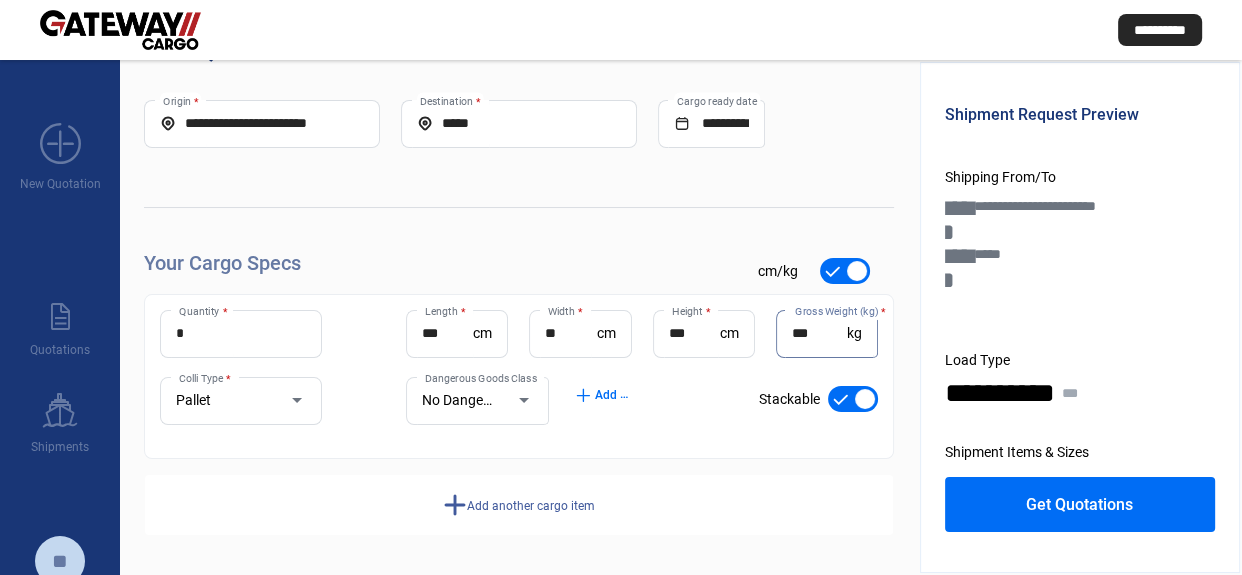type on "***" 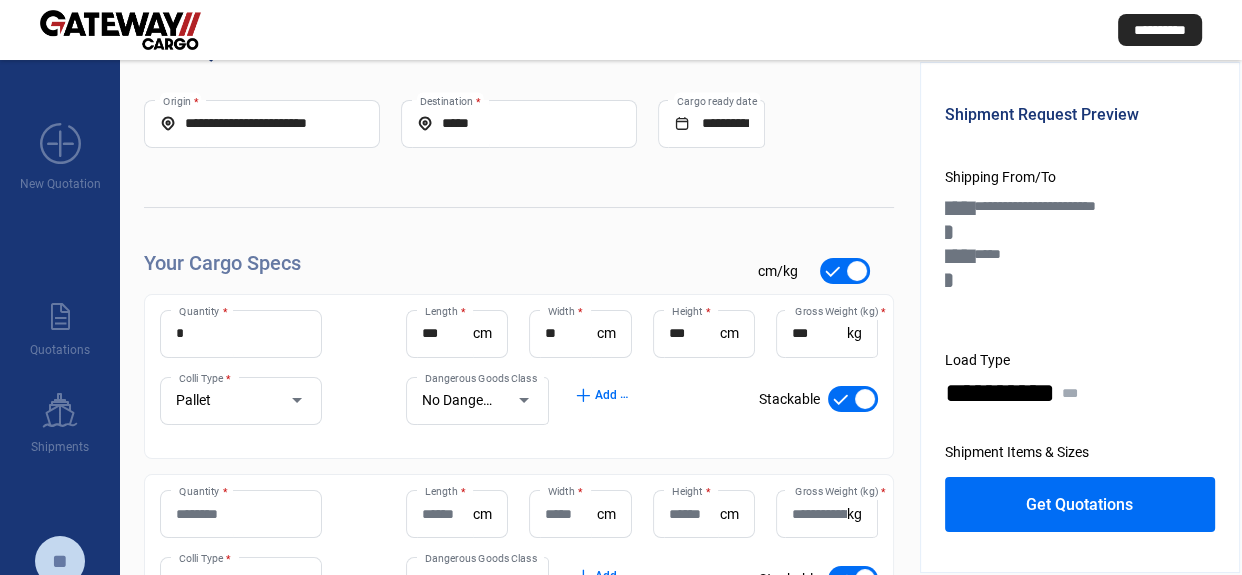 click on "Quantity *" at bounding box center (241, 514) 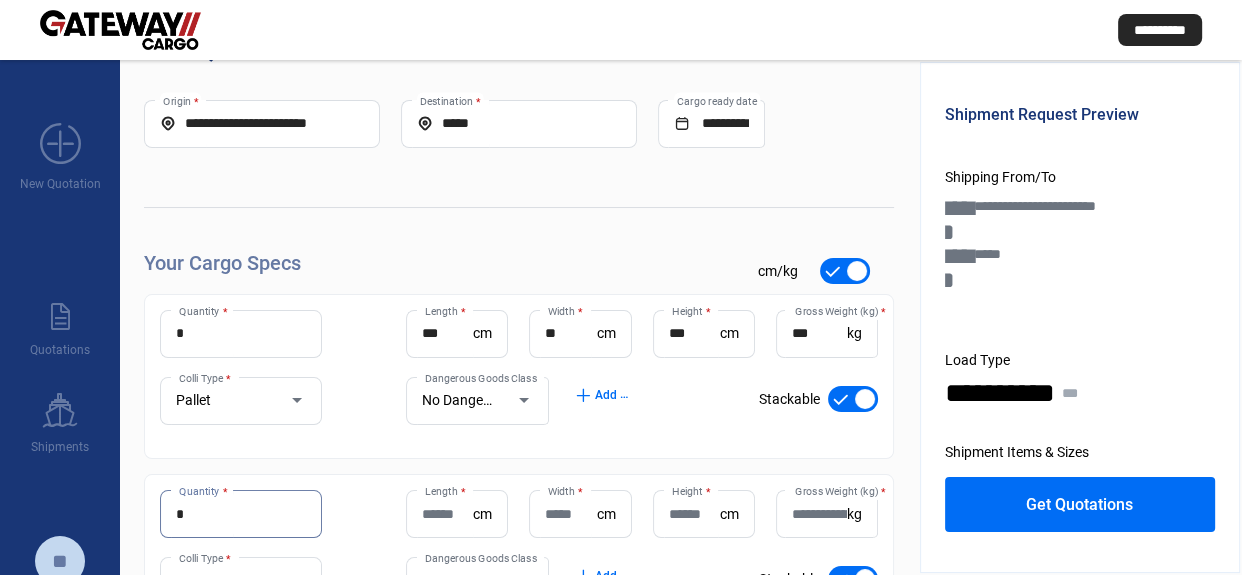 type on "*" 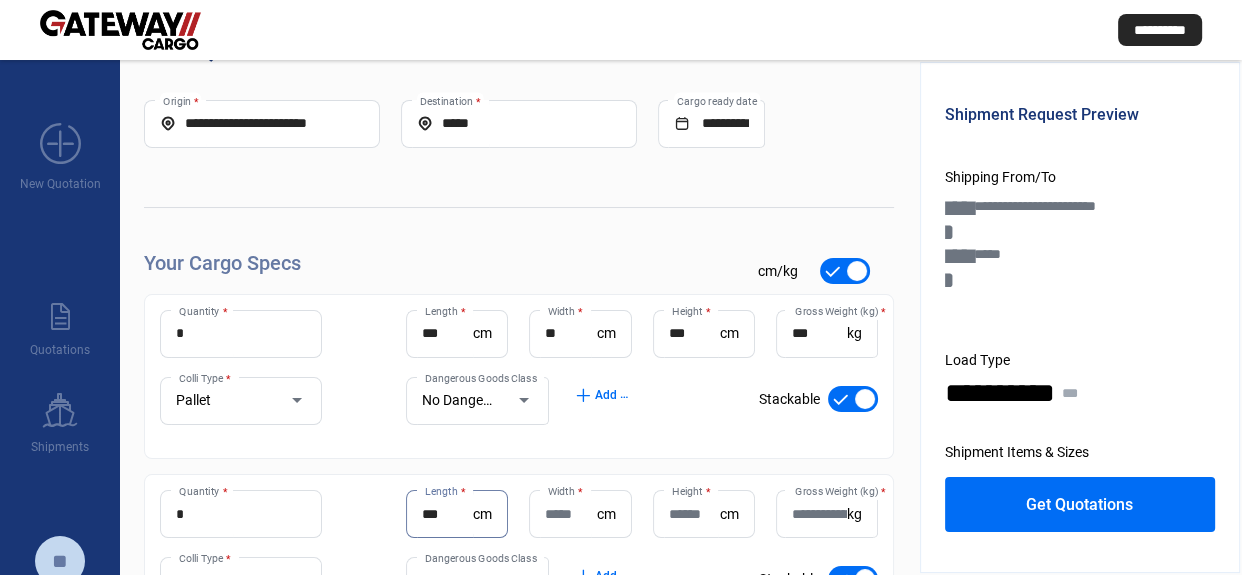 type on "***" 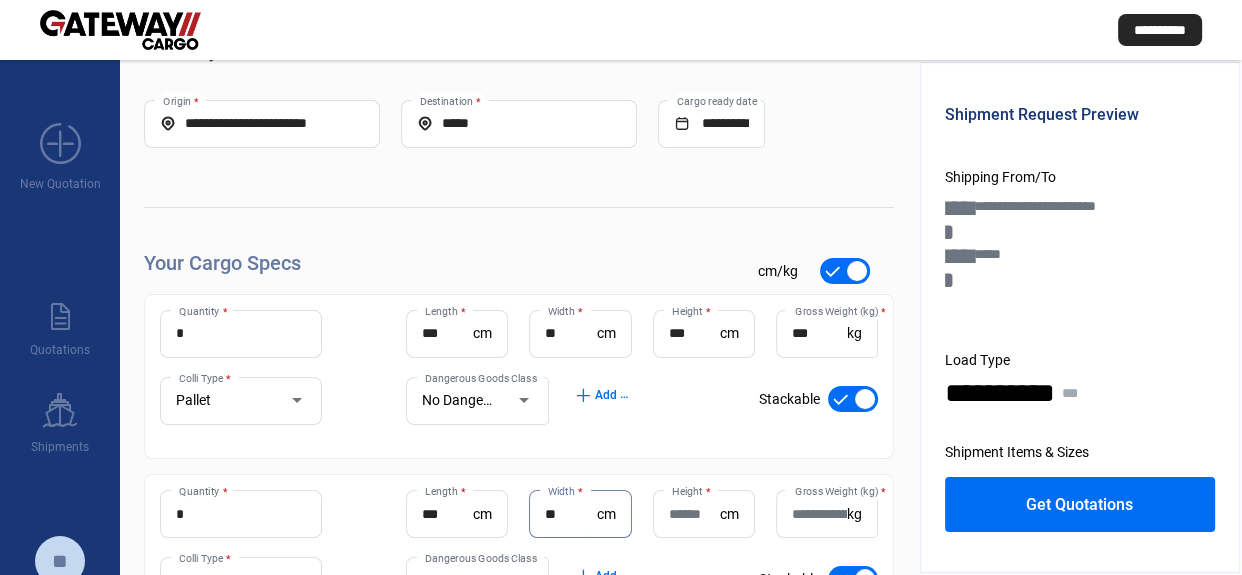 type on "**" 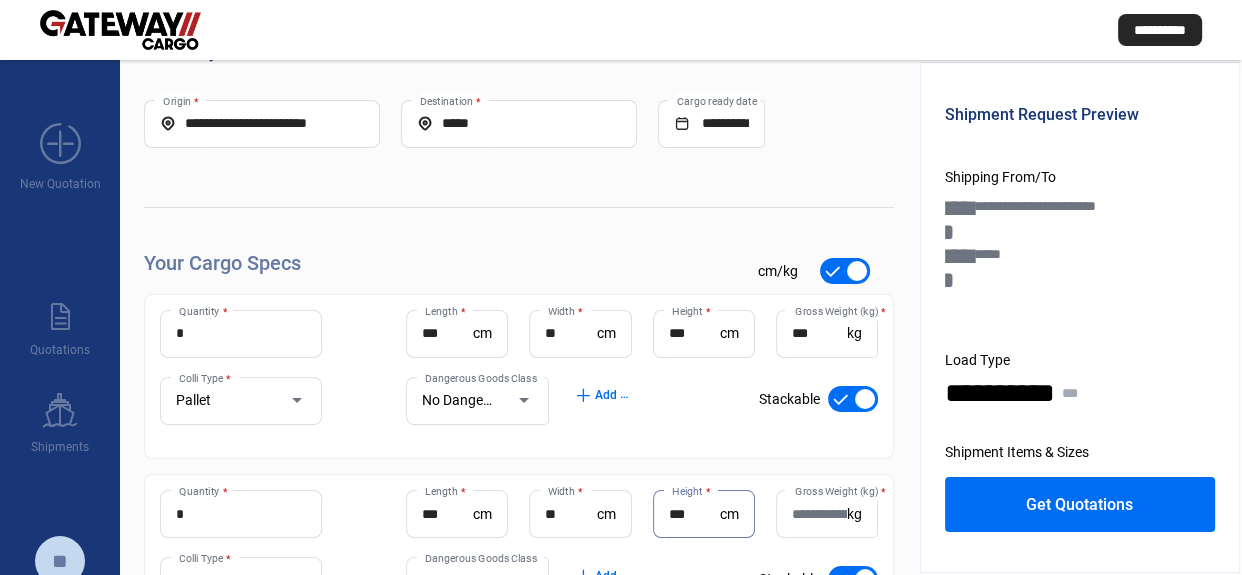 type on "***" 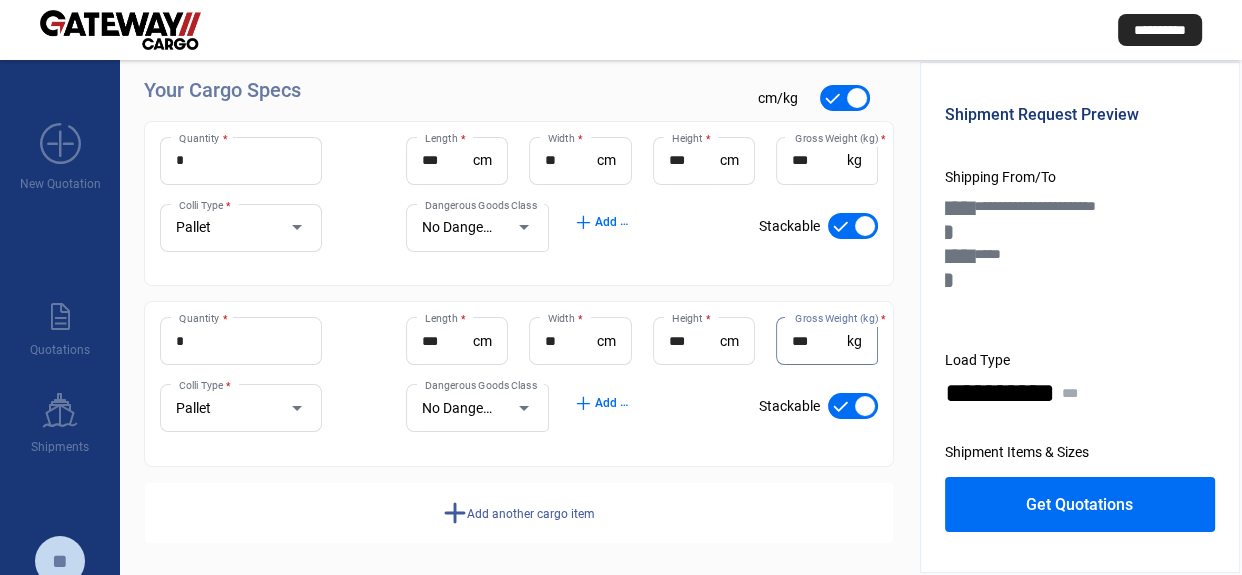 scroll, scrollTop: 248, scrollLeft: 0, axis: vertical 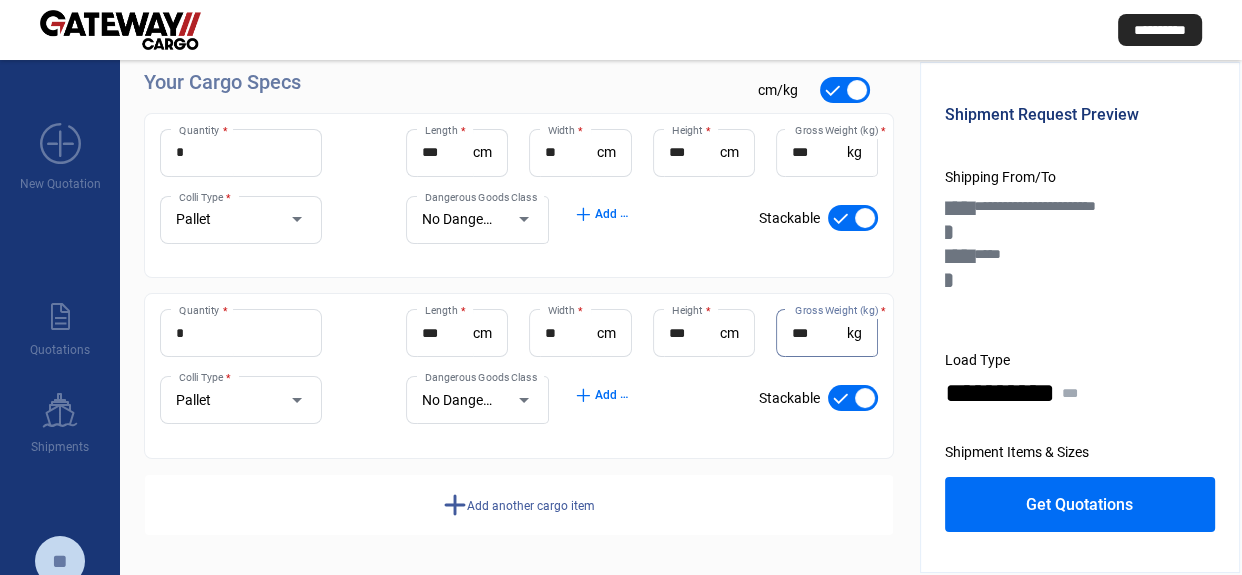 type on "***" 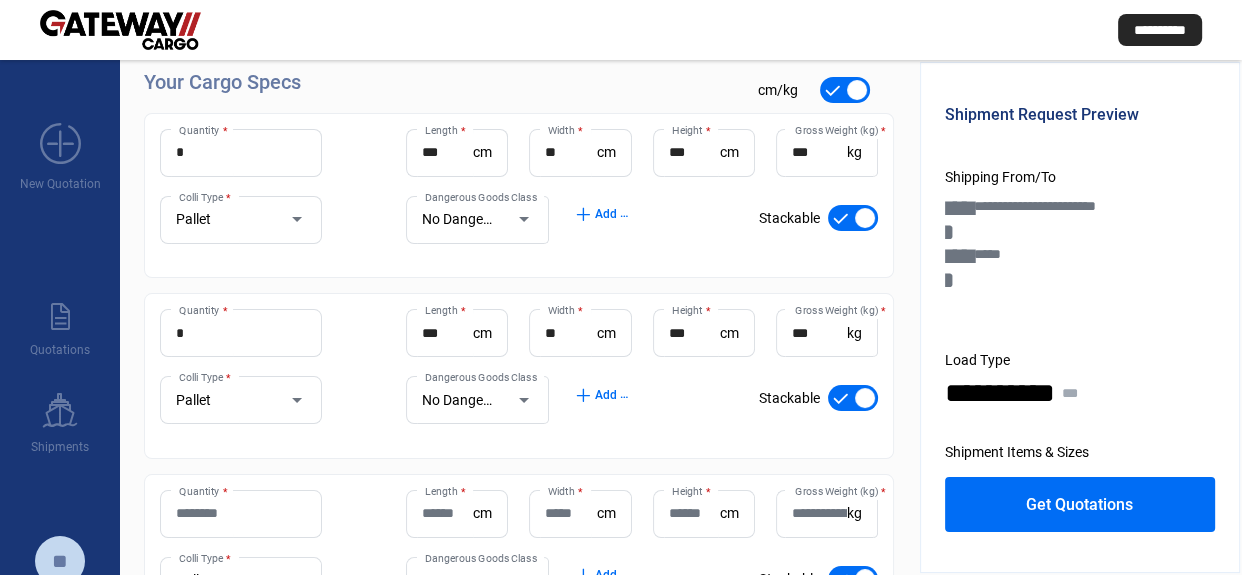 click on "Quantity *" 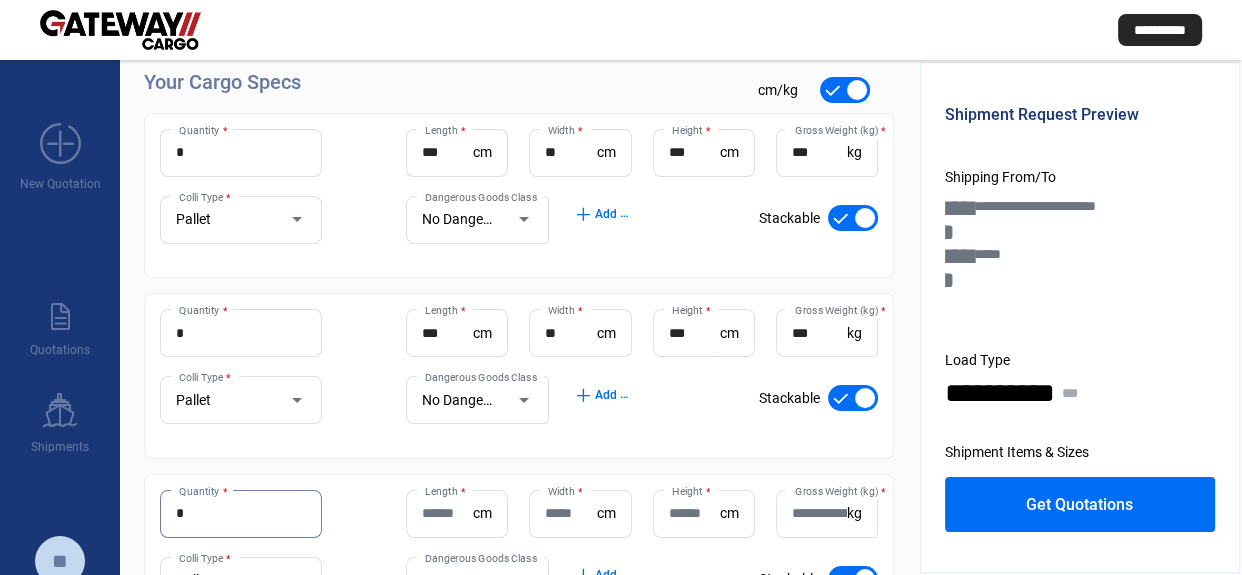 type on "*" 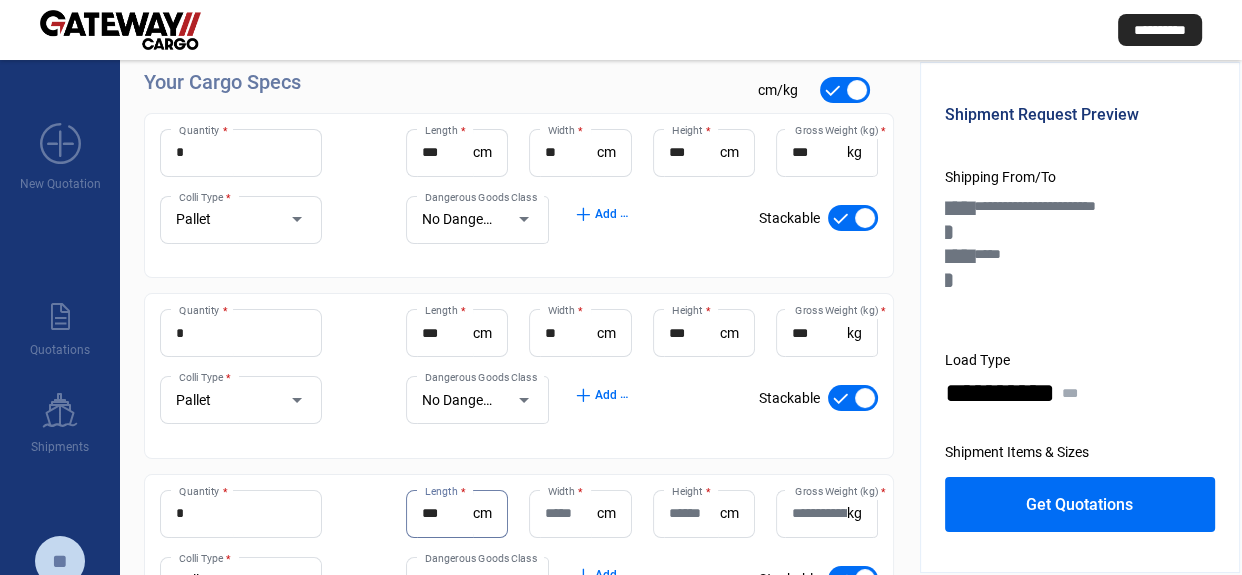 type on "***" 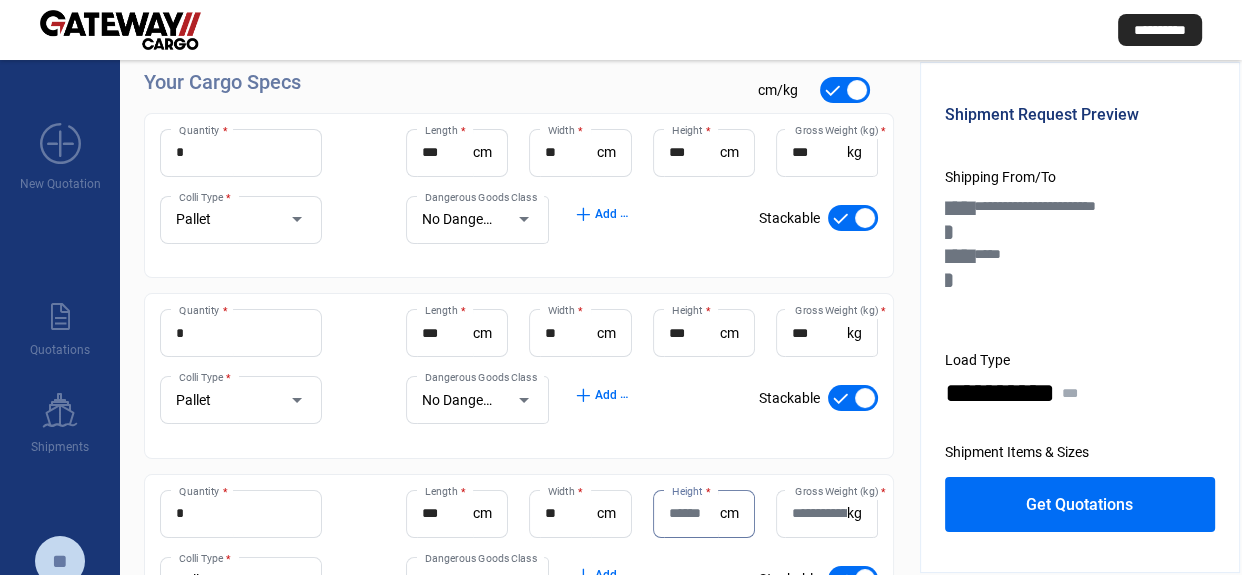 click on "**" at bounding box center (570, 513) 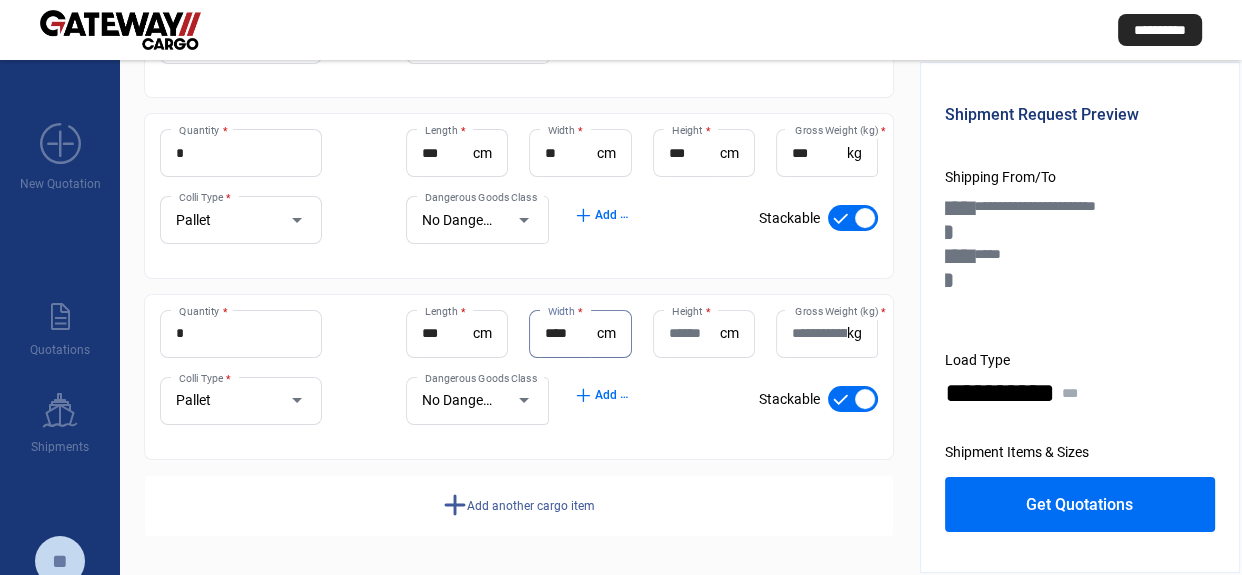 scroll, scrollTop: 64, scrollLeft: 0, axis: vertical 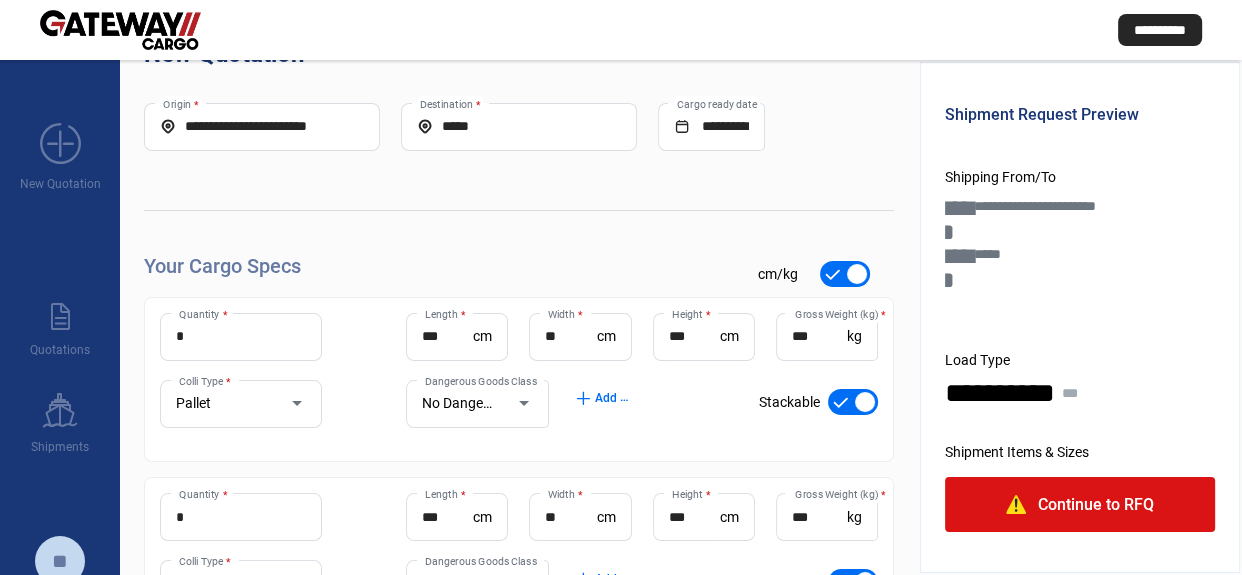 click on "***" at bounding box center [694, 517] 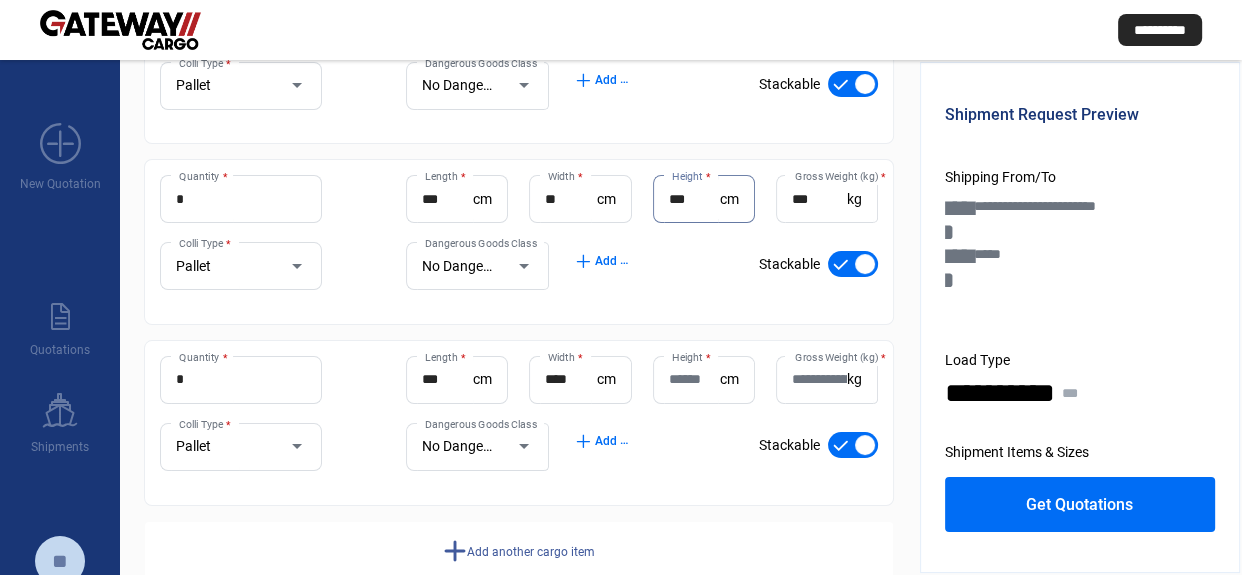 scroll, scrollTop: 428, scrollLeft: 0, axis: vertical 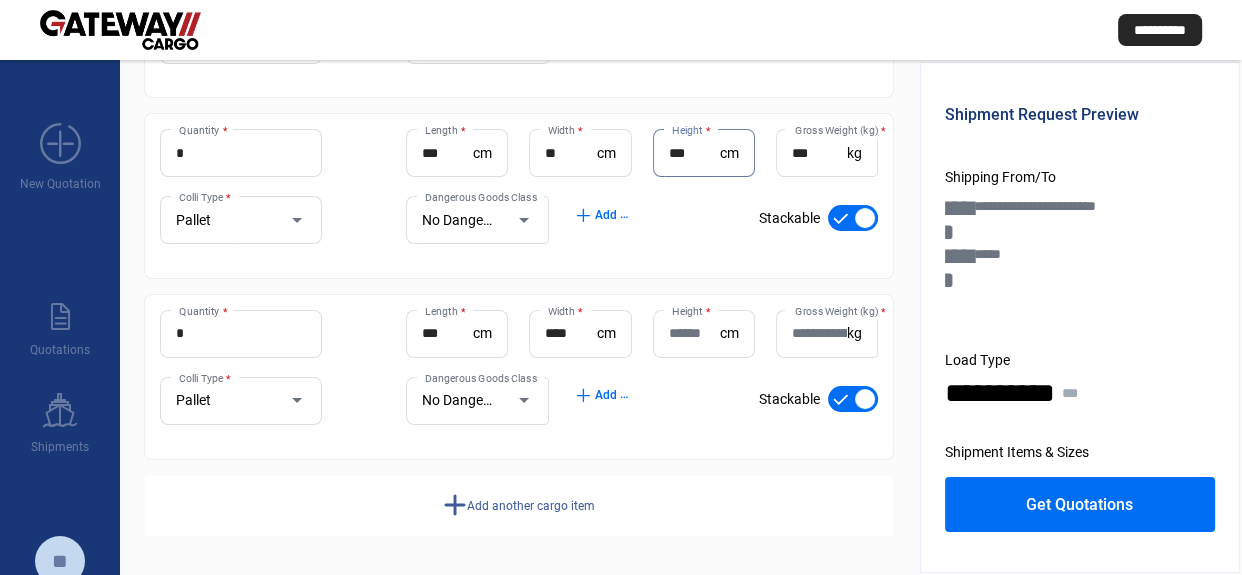 click on "cm" 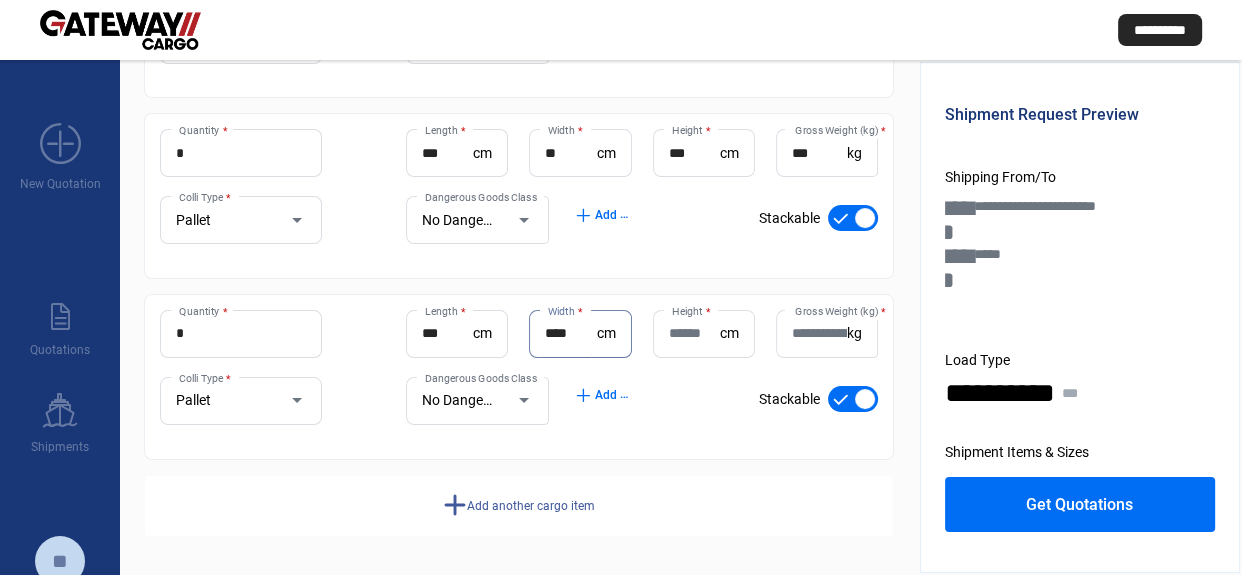 click on "****" at bounding box center [570, 333] 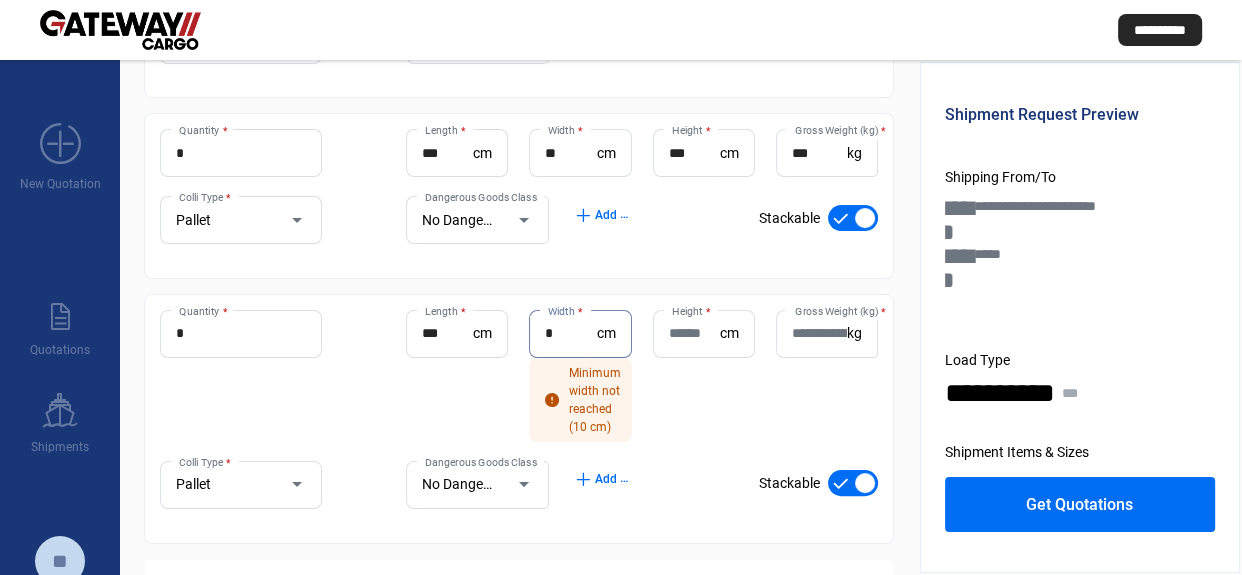 drag, startPoint x: 591, startPoint y: 340, endPoint x: 607, endPoint y: 338, distance: 16.124516 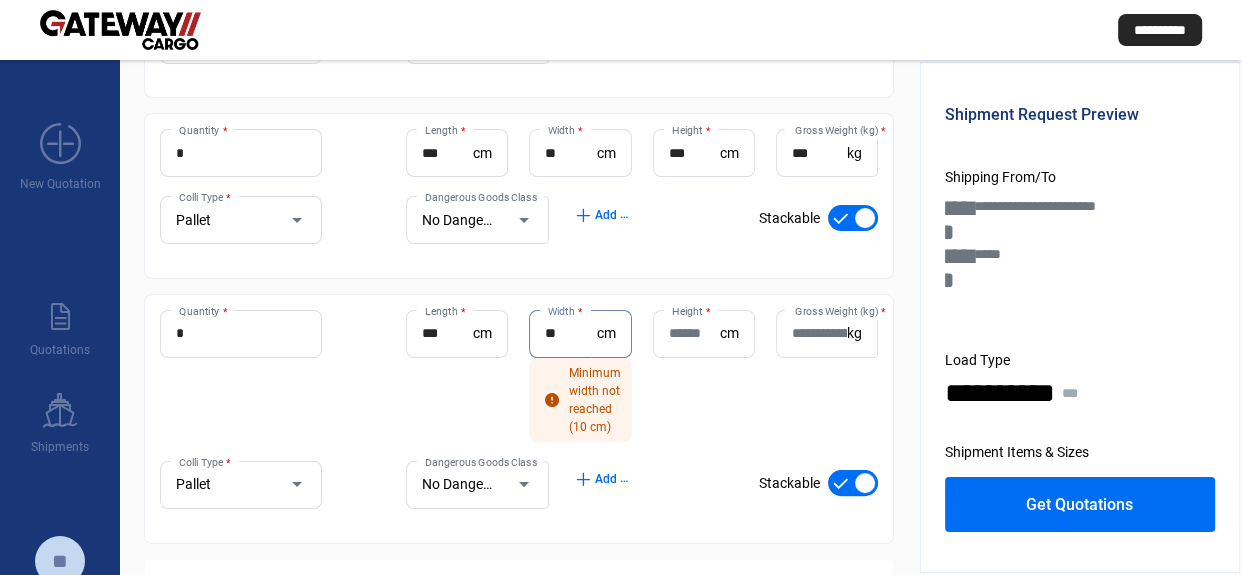 type on "**" 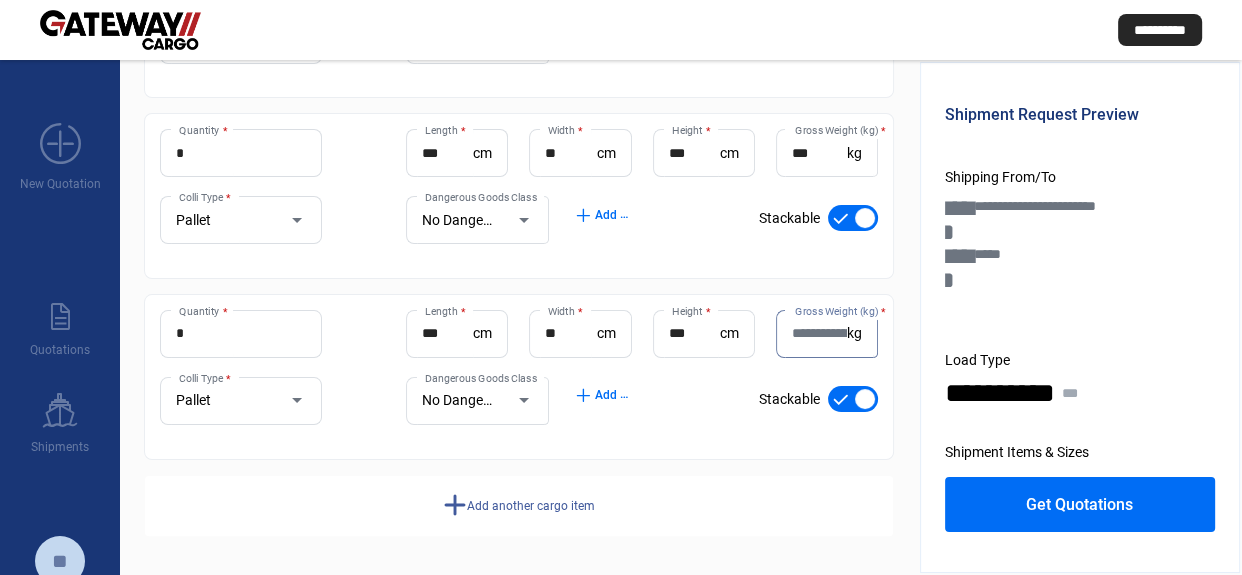 click on "***" at bounding box center [694, 333] 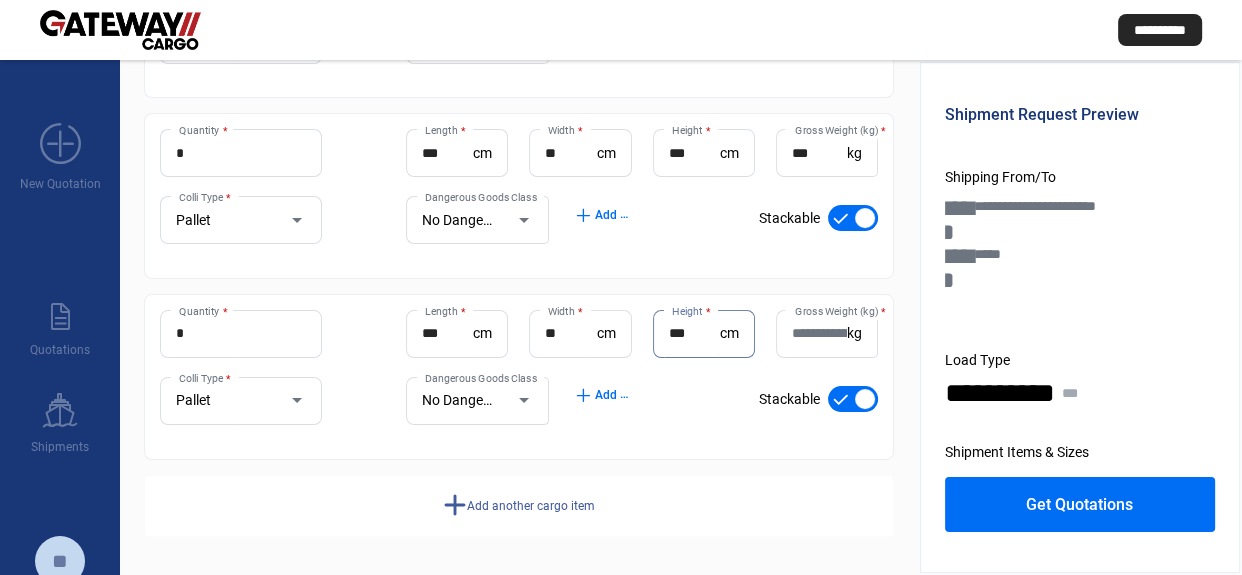 click on "***" at bounding box center (694, 333) 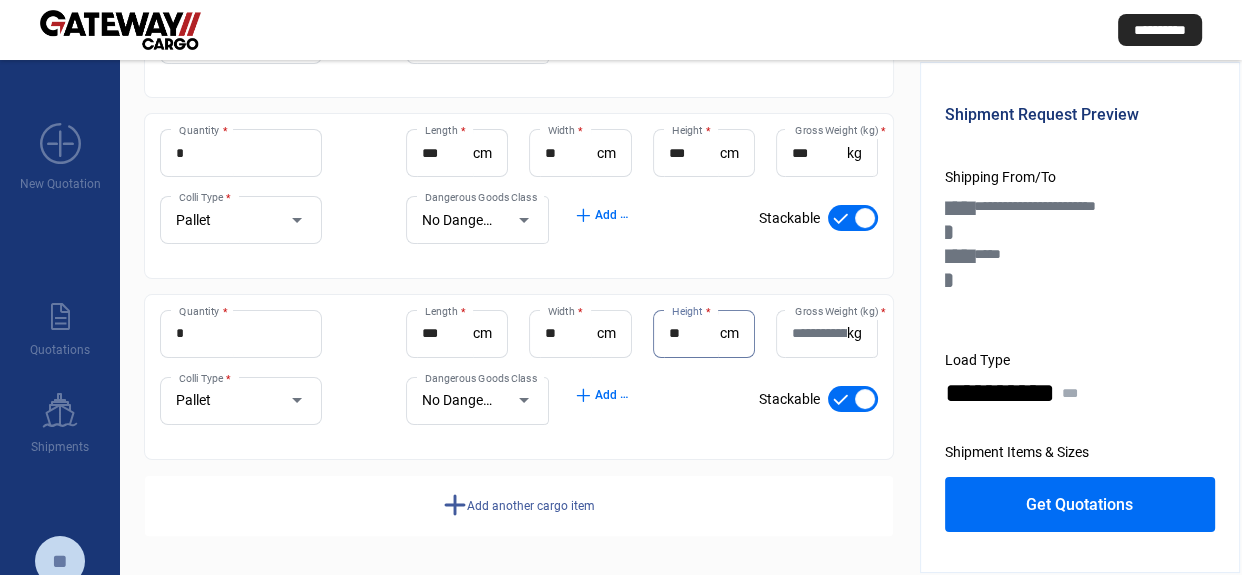 type on "**" 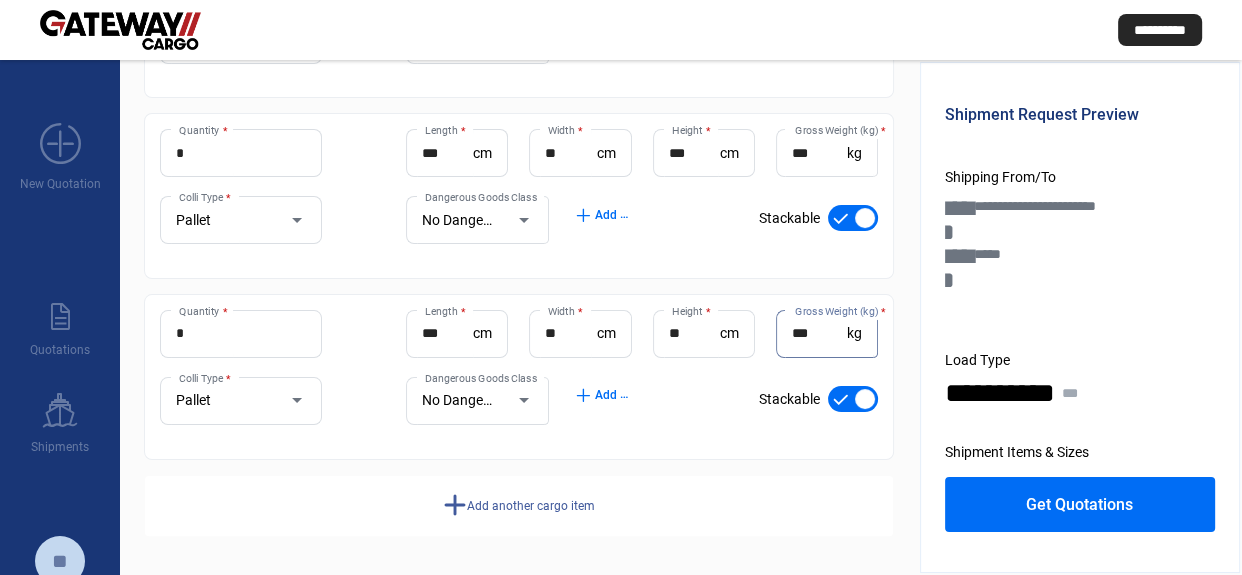 type on "***" 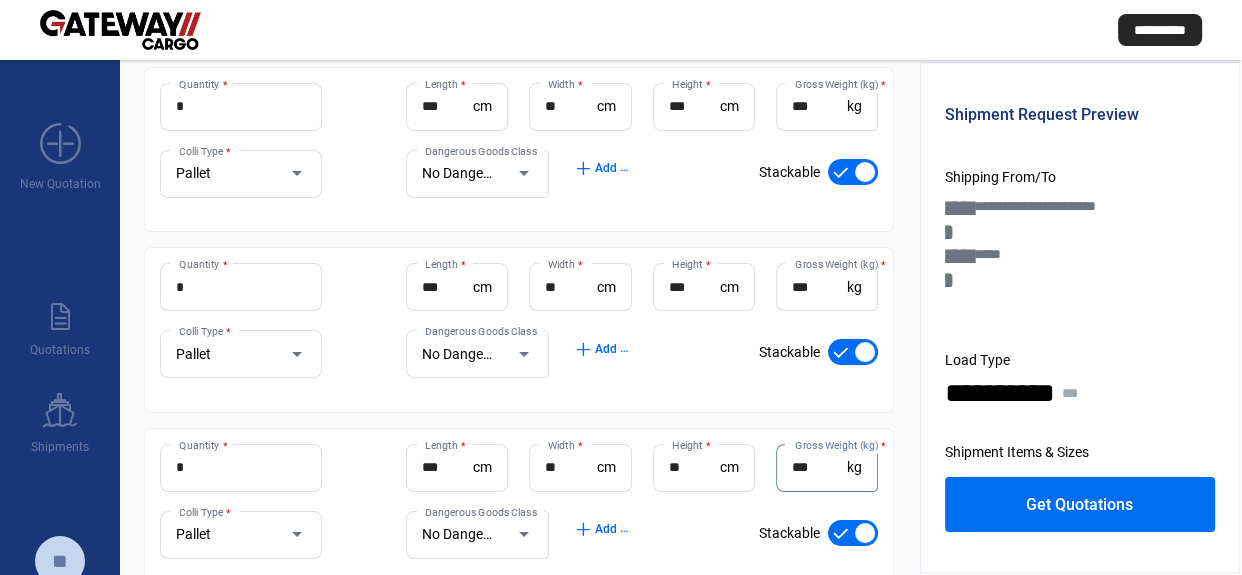 scroll, scrollTop: 64, scrollLeft: 0, axis: vertical 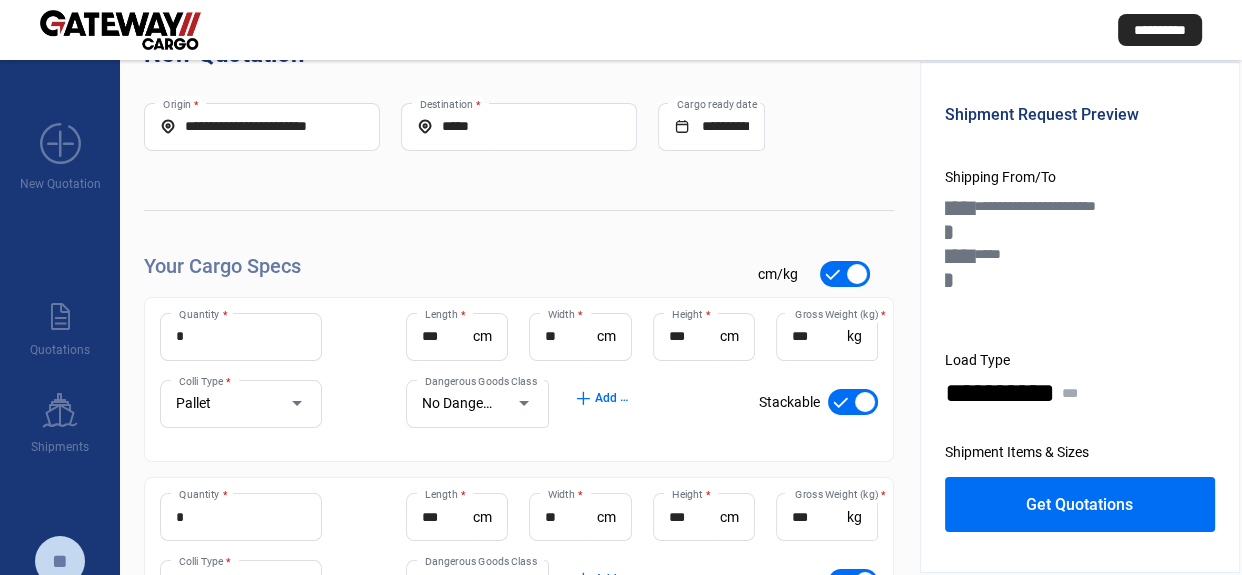 click on "Get Quotations" 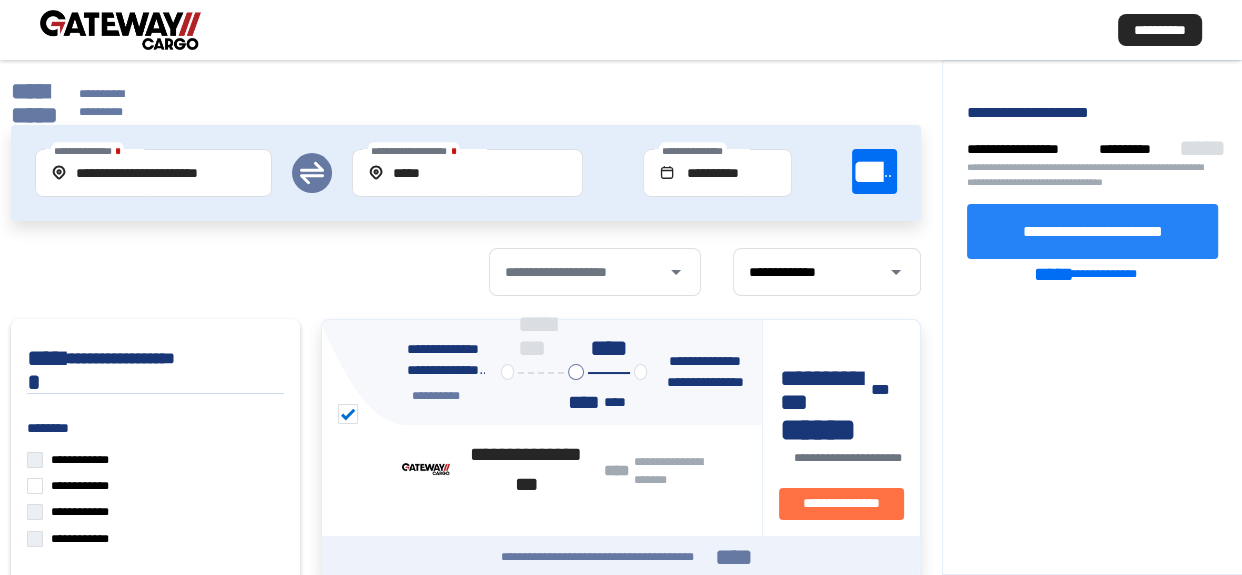click on "**********" 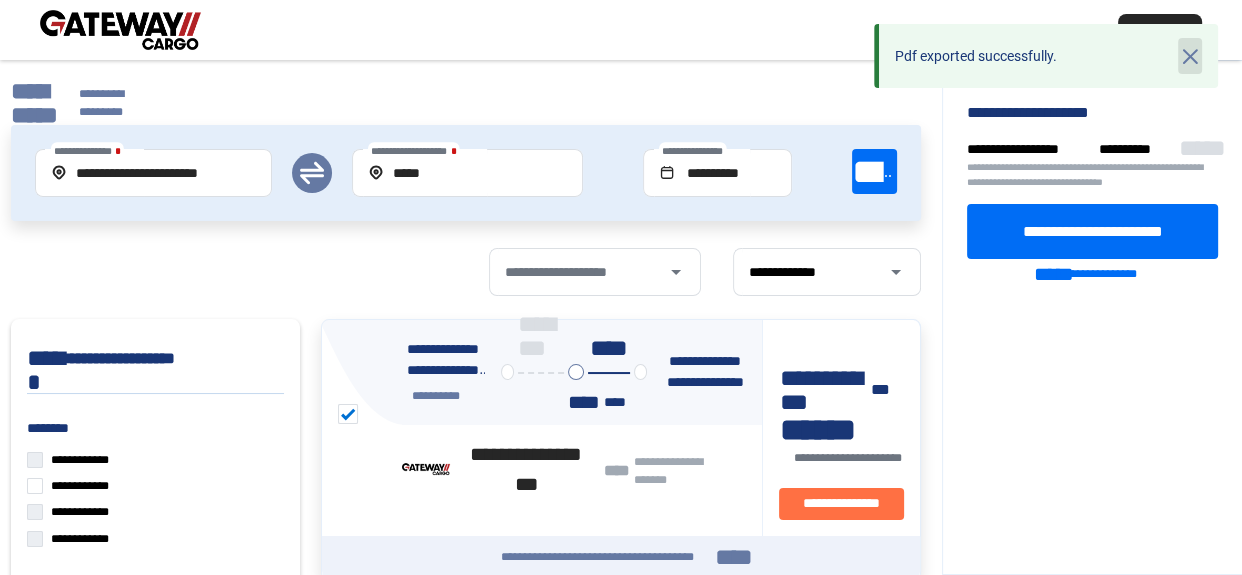 click on "cross" at bounding box center (1190, 56) 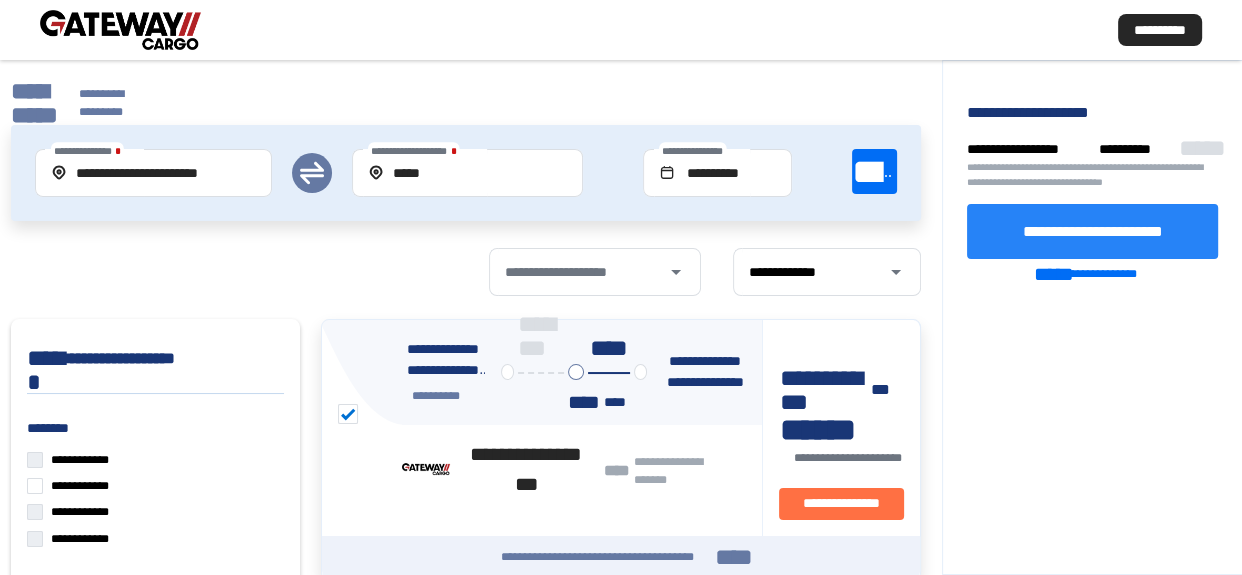 click on "**********" 